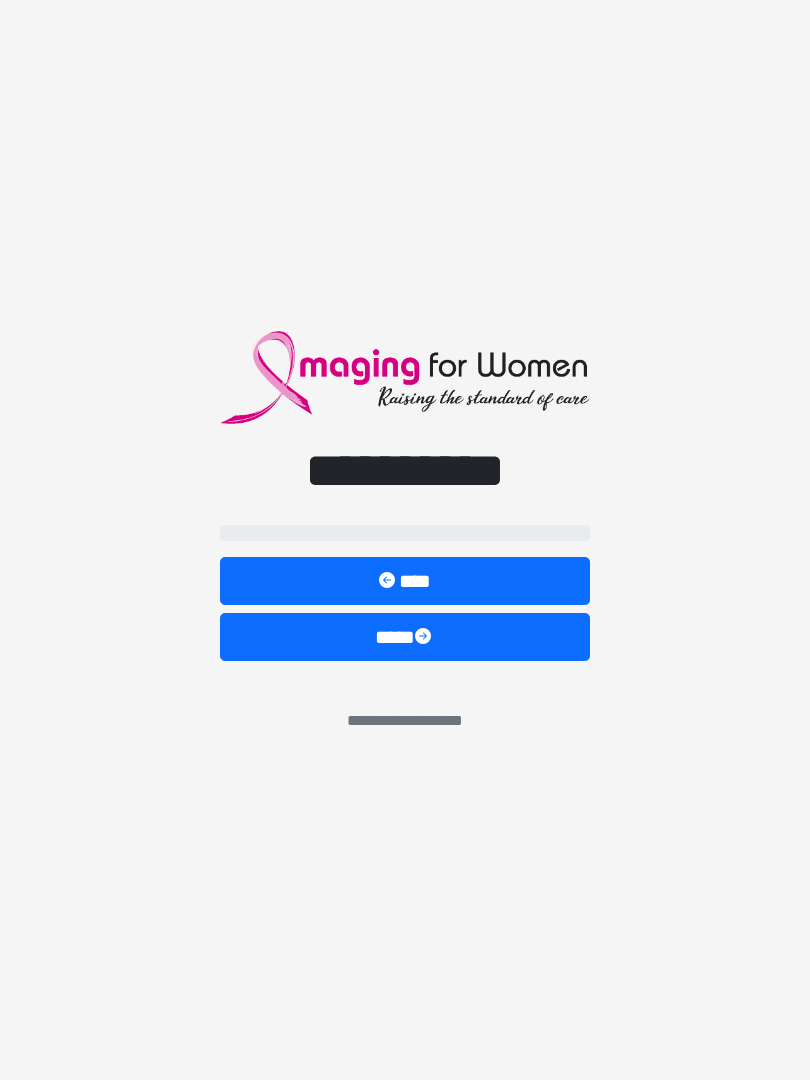 scroll, scrollTop: 0, scrollLeft: 0, axis: both 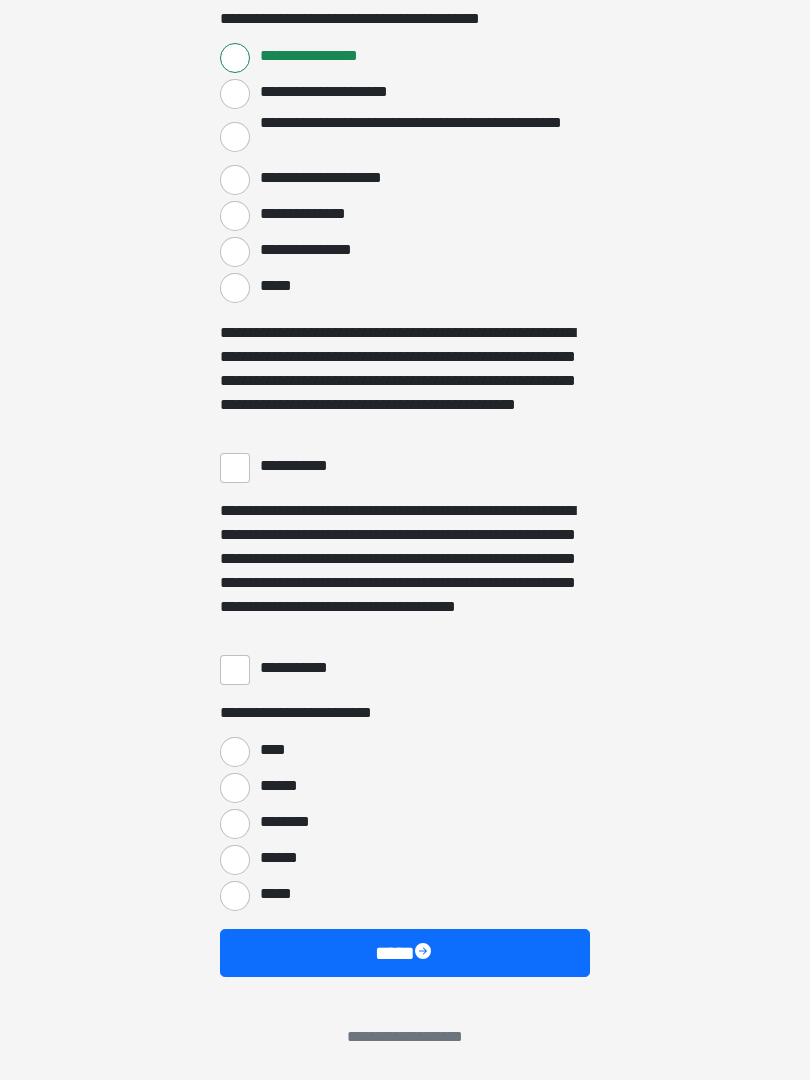 click on "**********" at bounding box center [405, 402] 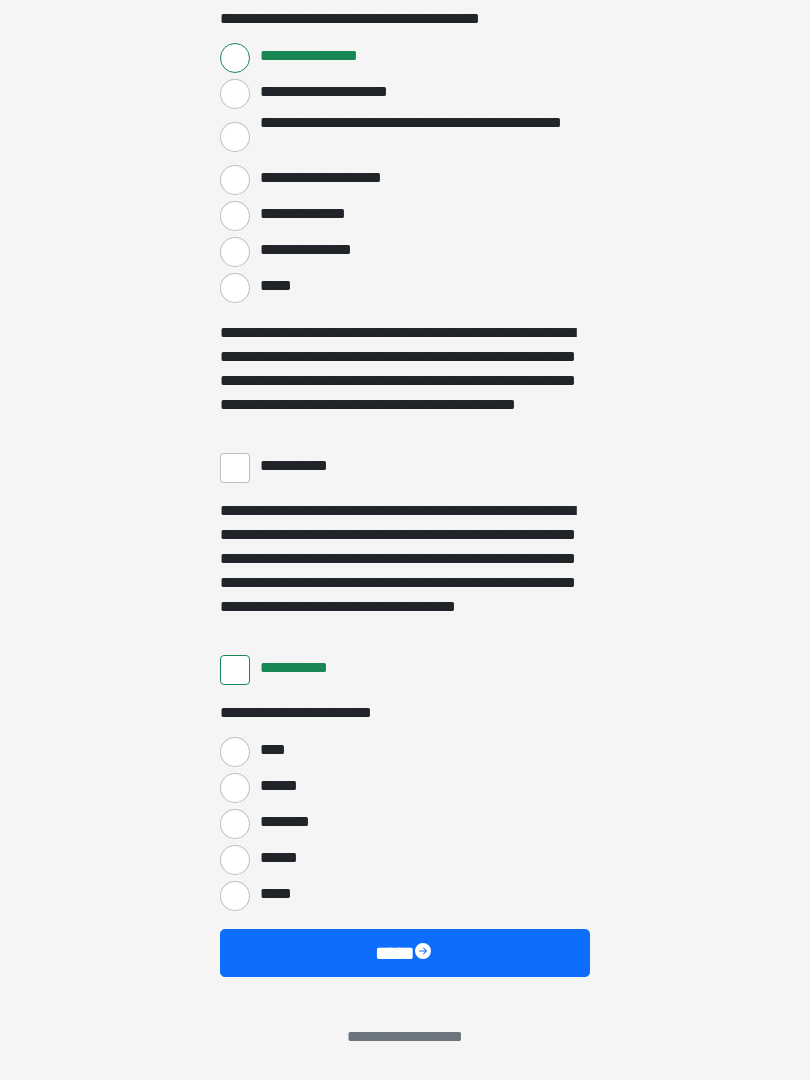 click on "**********" at bounding box center [303, 466] 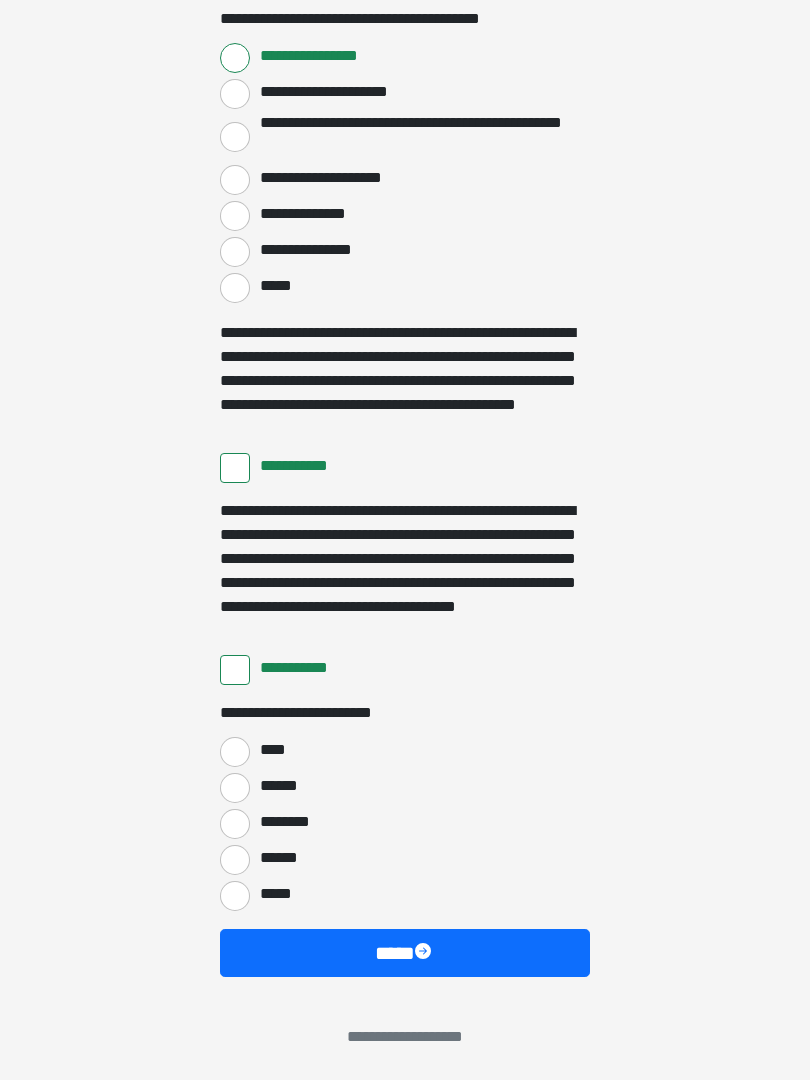 click on "****" at bounding box center [269, 750] 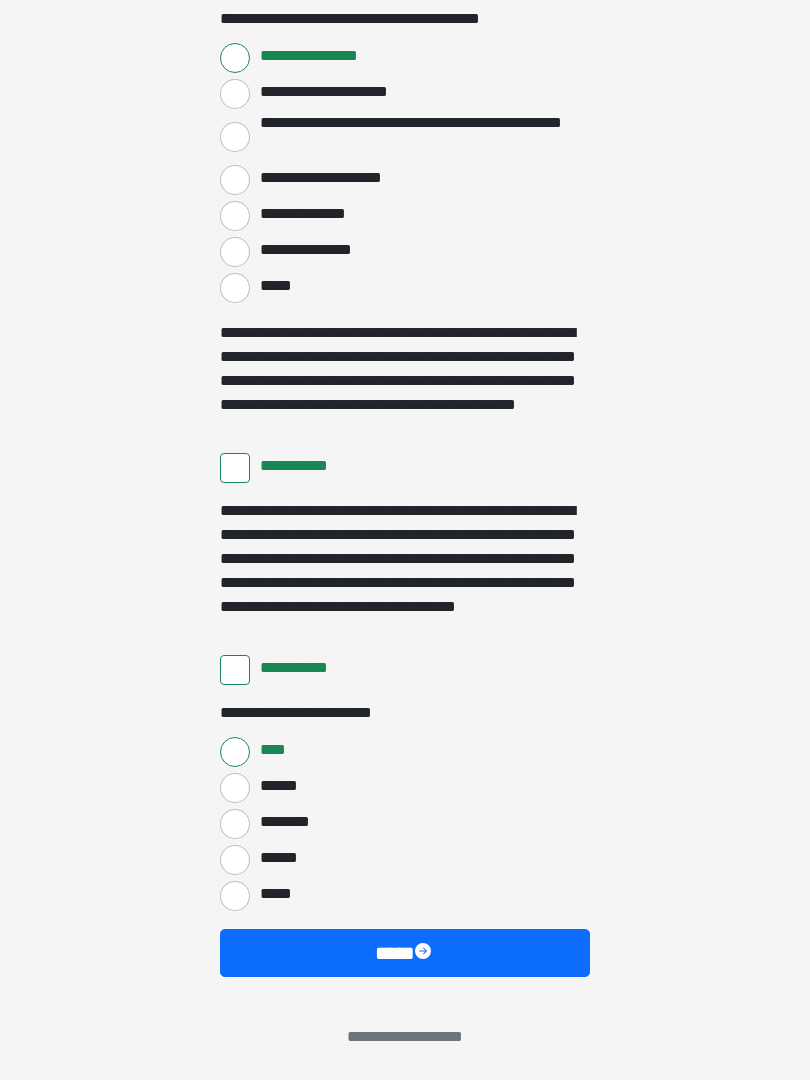 click at bounding box center [425, 953] 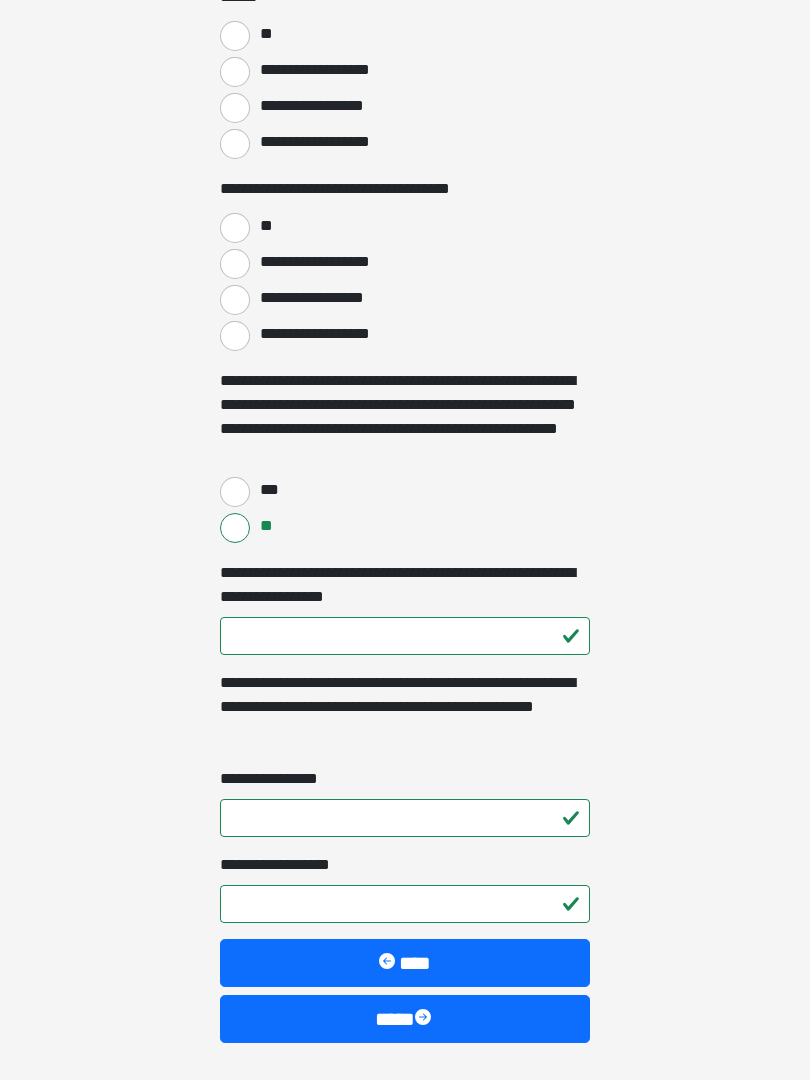 scroll, scrollTop: 3595, scrollLeft: 0, axis: vertical 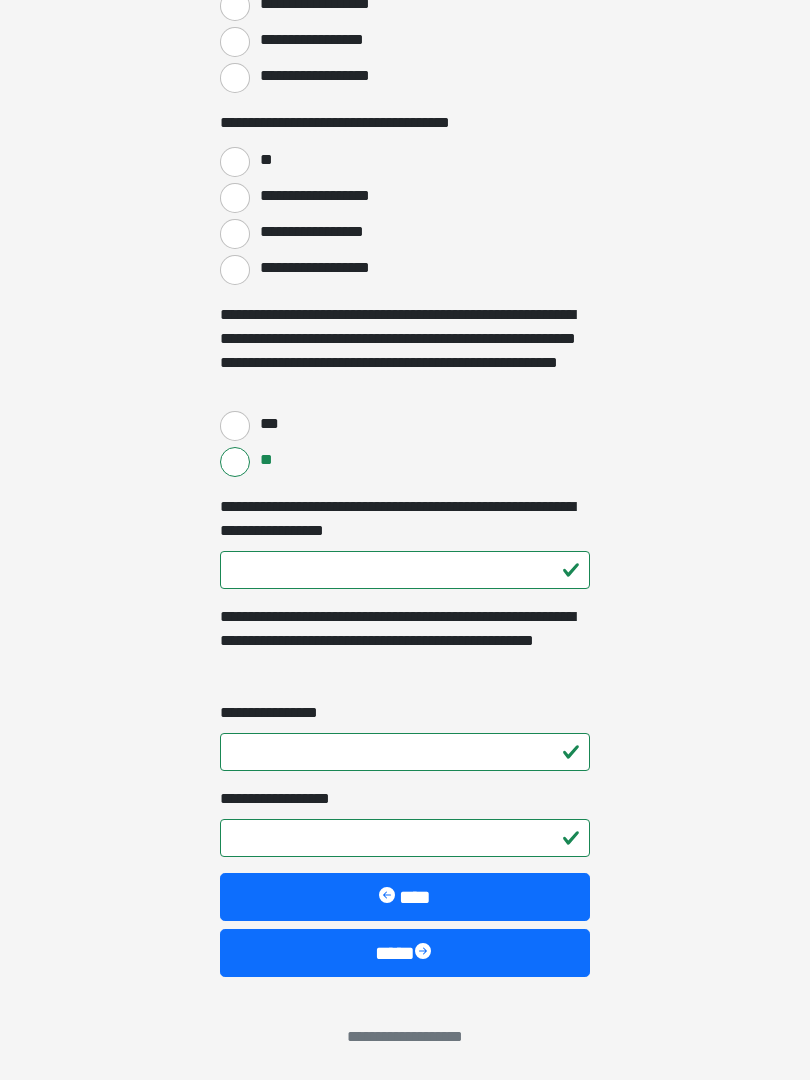 click on "****" at bounding box center (405, 897) 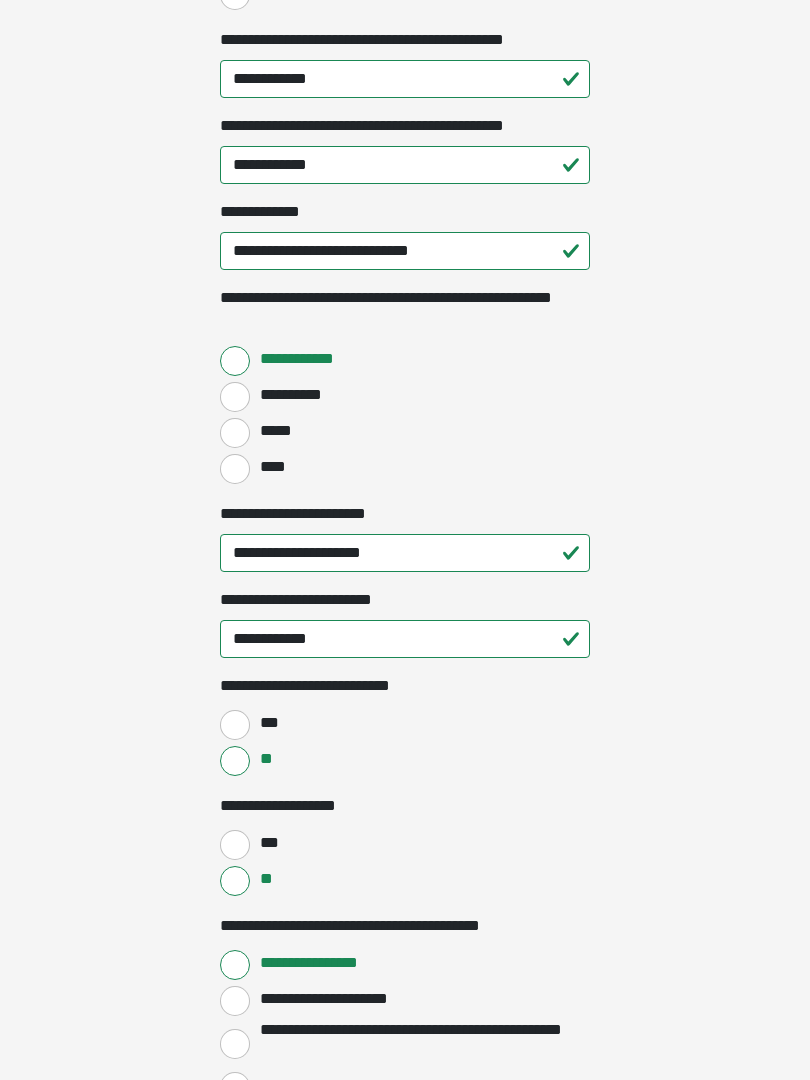 scroll, scrollTop: 2517, scrollLeft: 0, axis: vertical 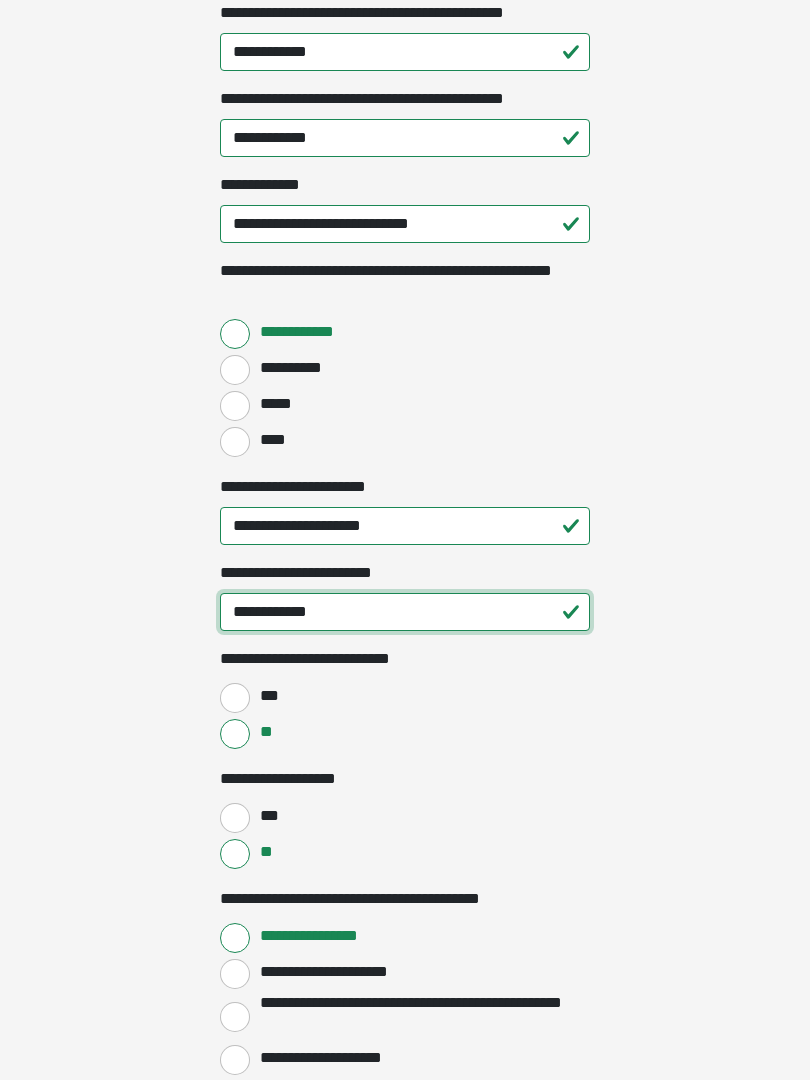 click on "**********" at bounding box center (405, 612) 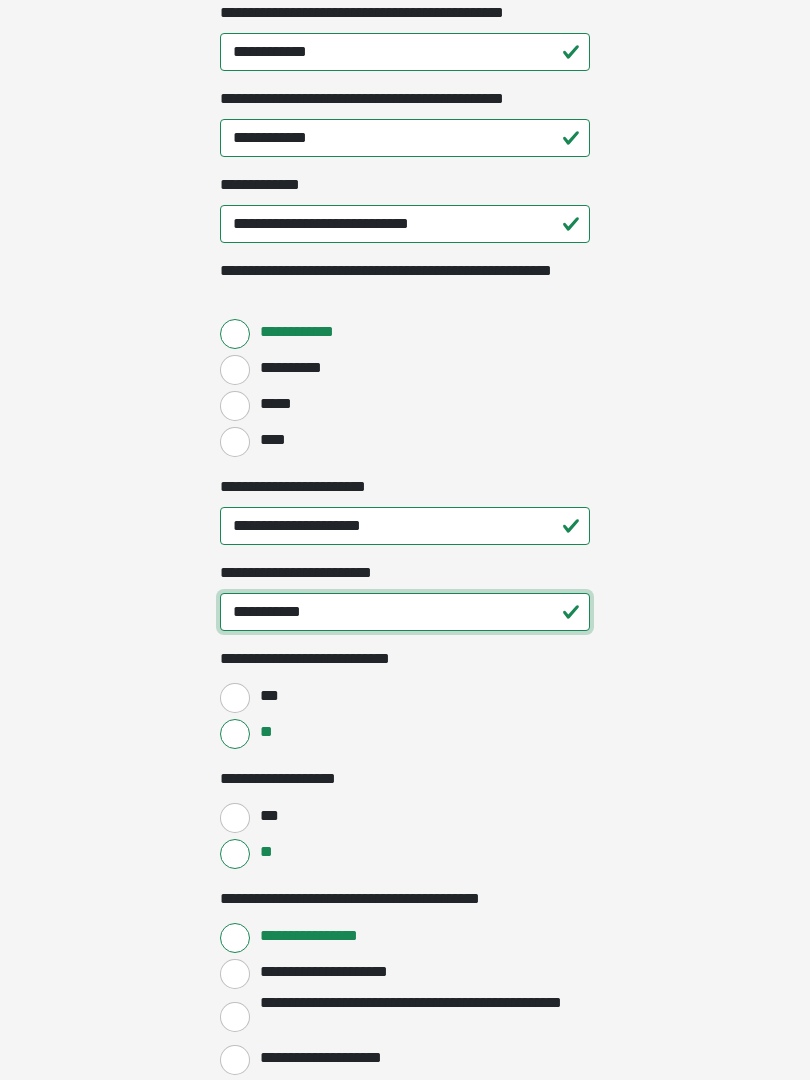 type on "**********" 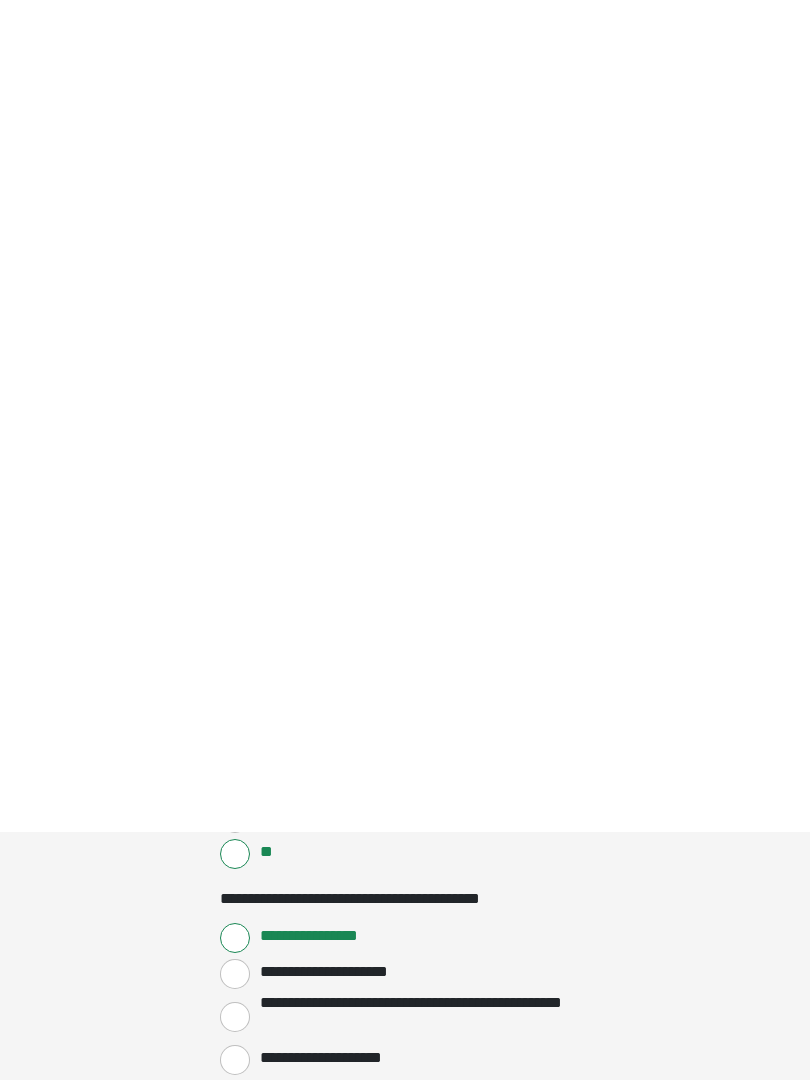 scroll, scrollTop: 3397, scrollLeft: 0, axis: vertical 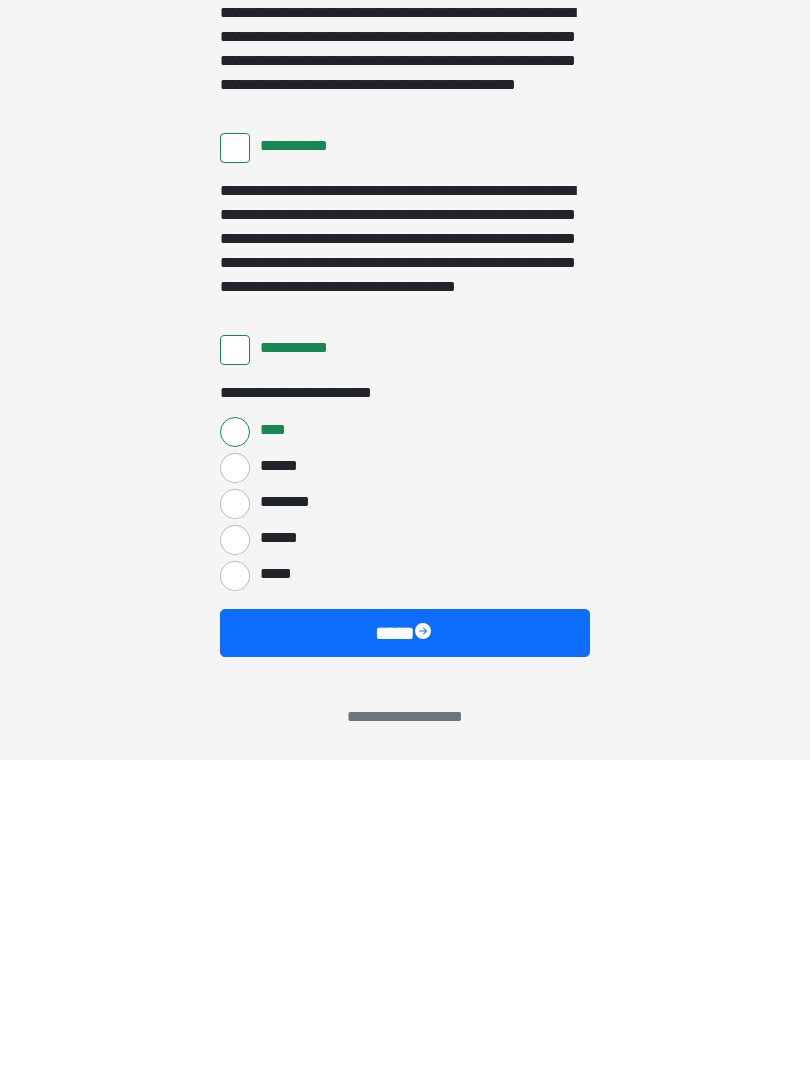 click at bounding box center (425, 953) 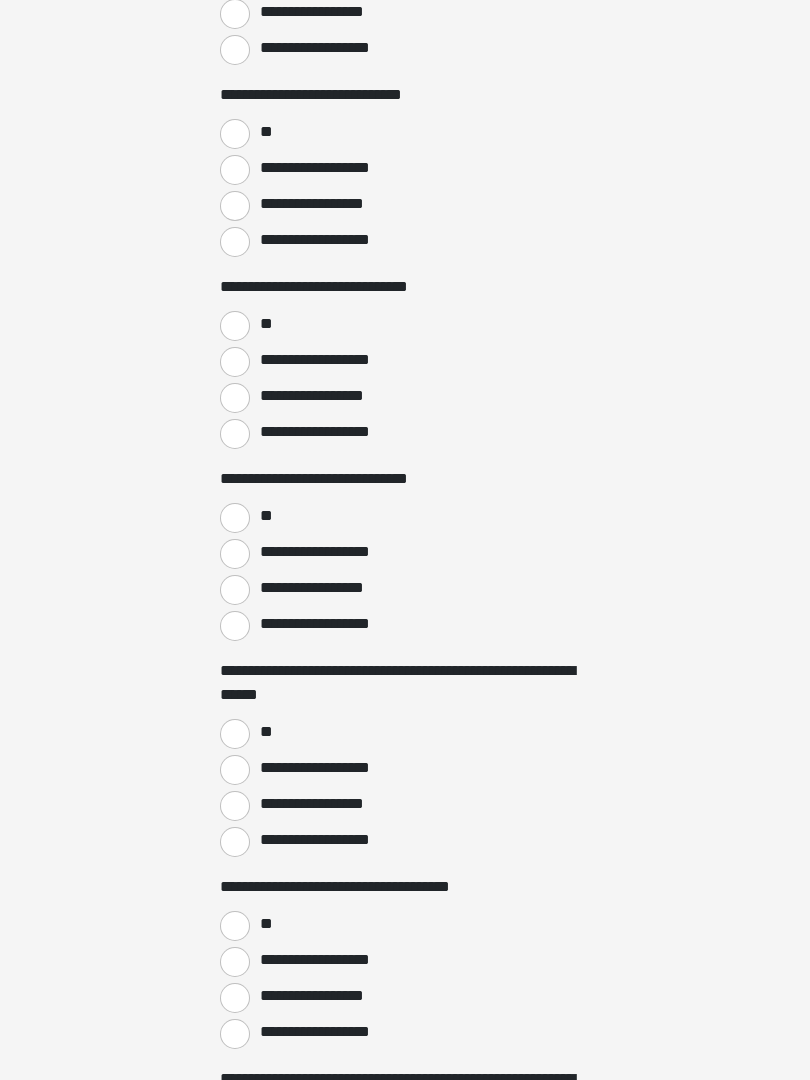 scroll, scrollTop: 0, scrollLeft: 0, axis: both 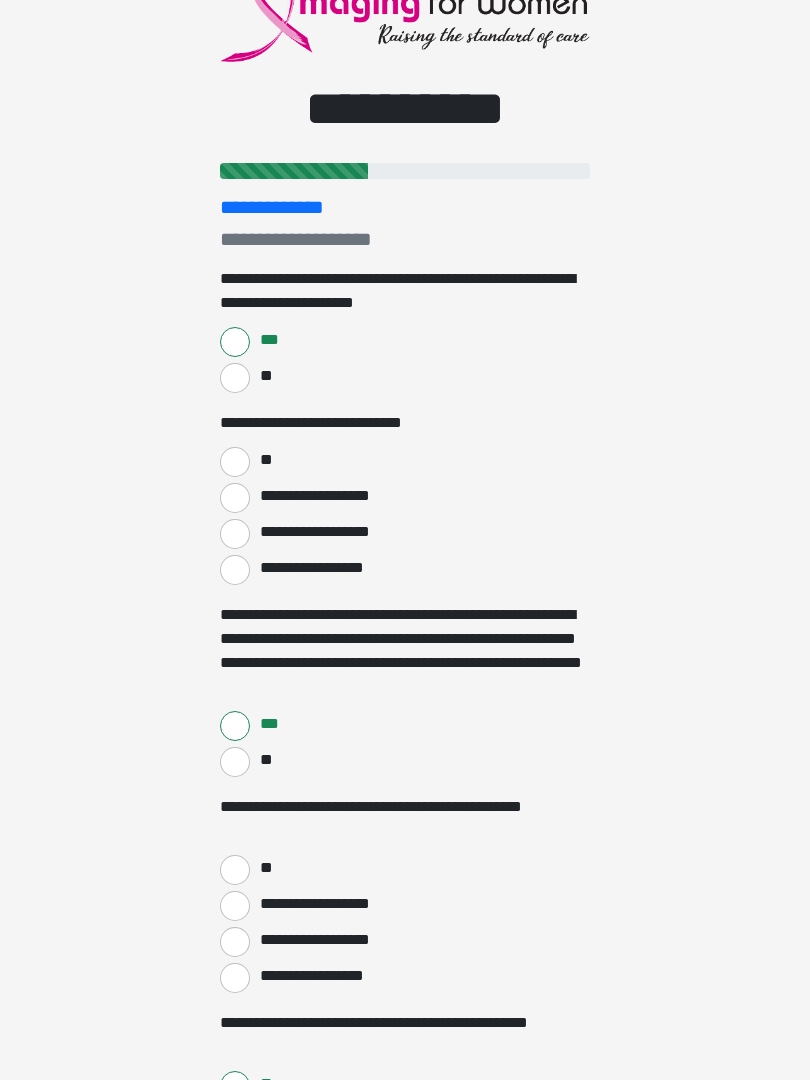 click on "**" at bounding box center (235, 463) 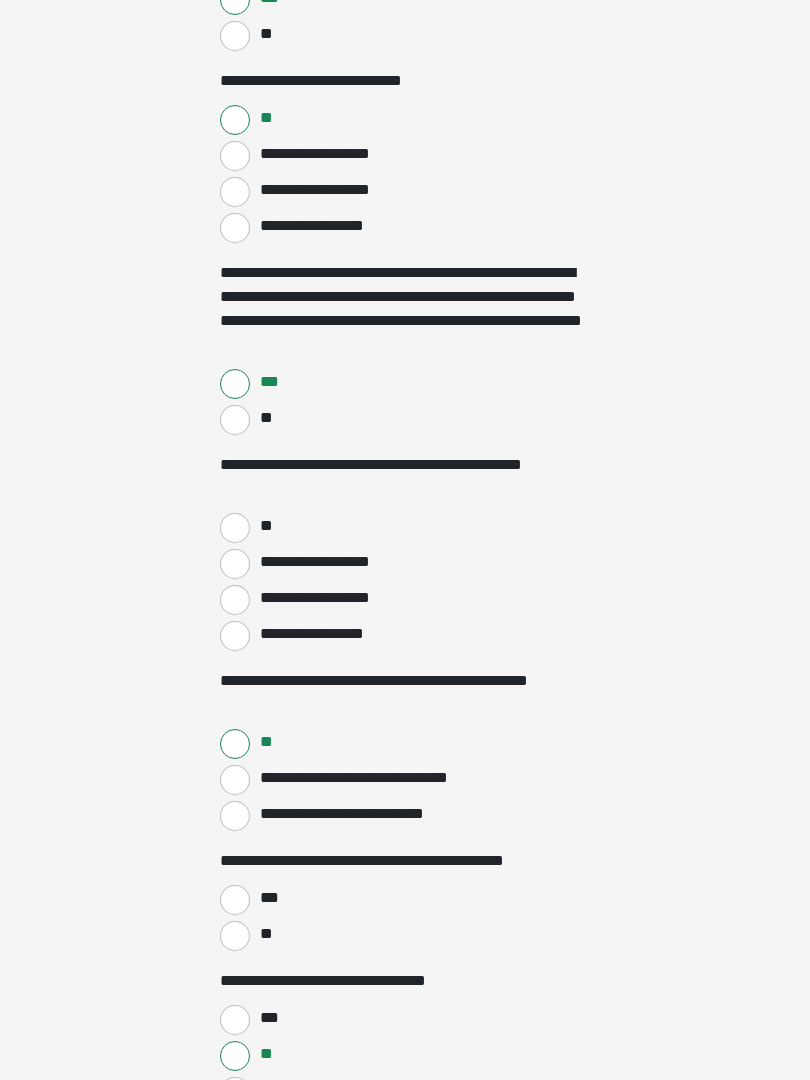 scroll, scrollTop: 429, scrollLeft: 0, axis: vertical 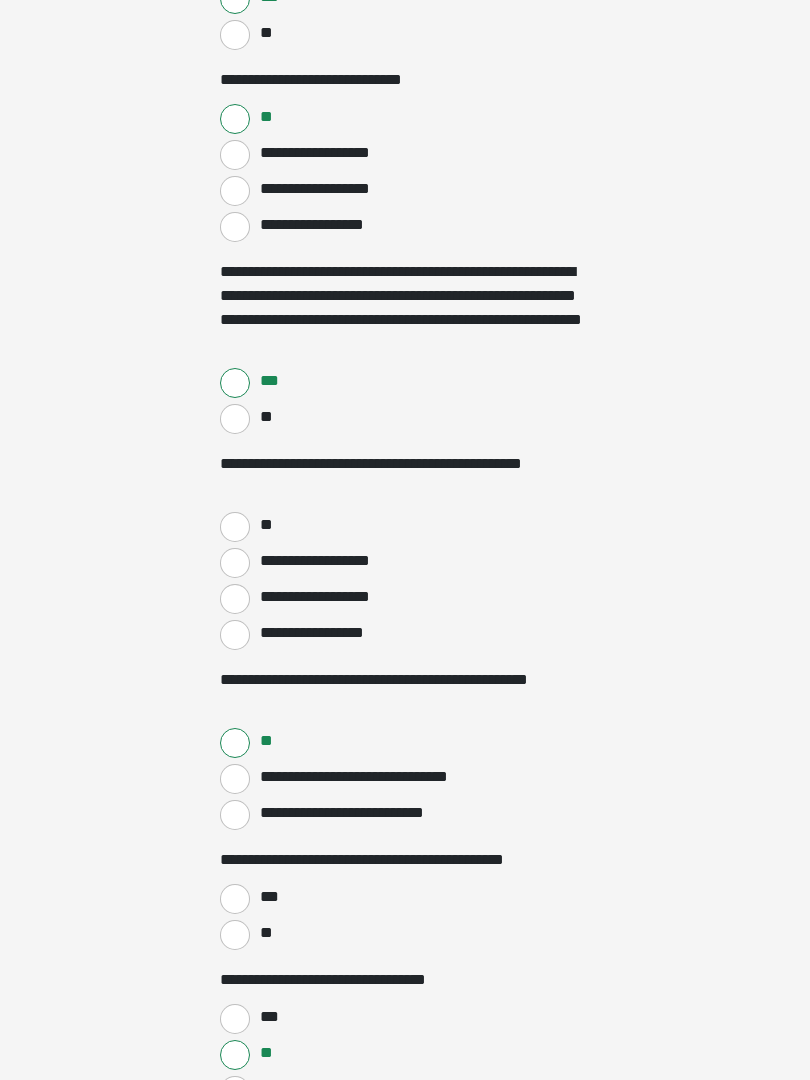 click on "**" at bounding box center [235, 528] 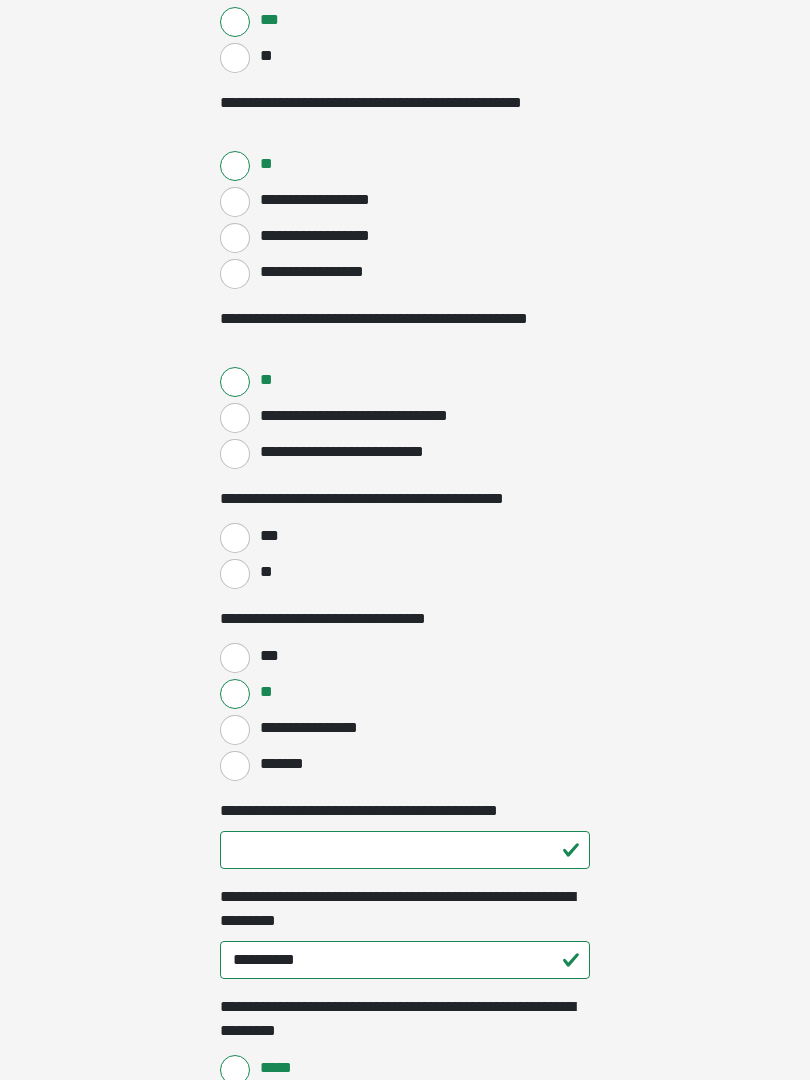 scroll, scrollTop: 791, scrollLeft: 0, axis: vertical 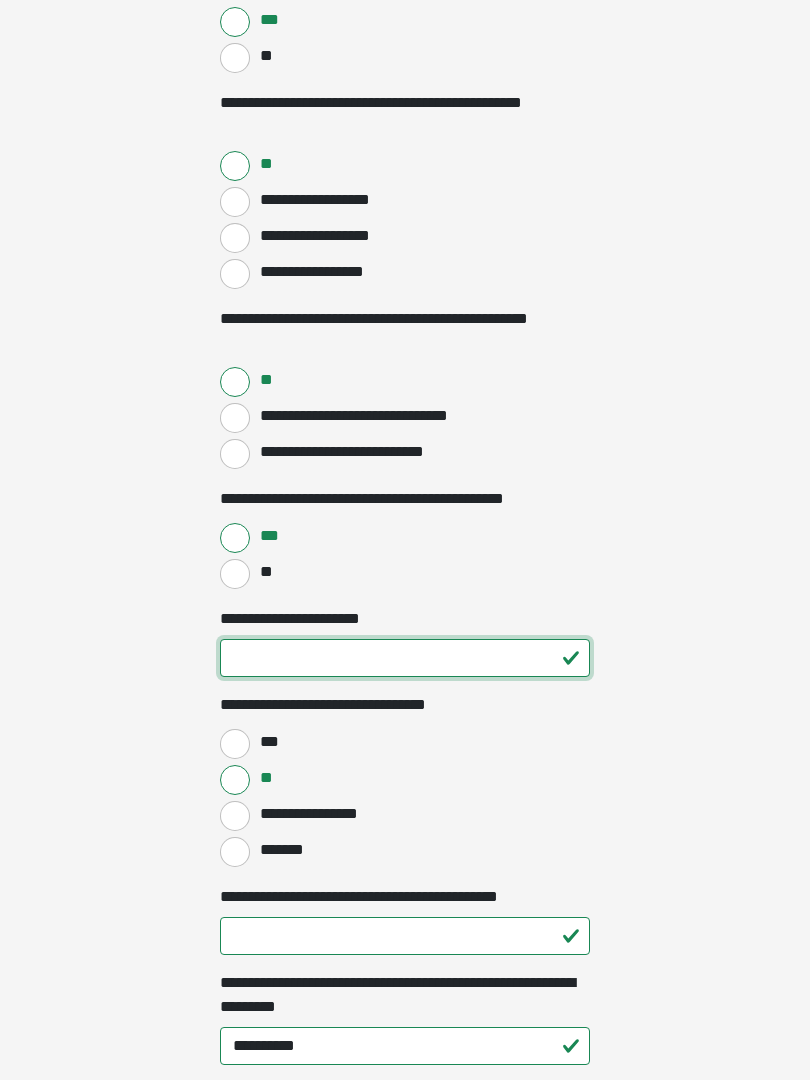 click on "**********" at bounding box center [405, 658] 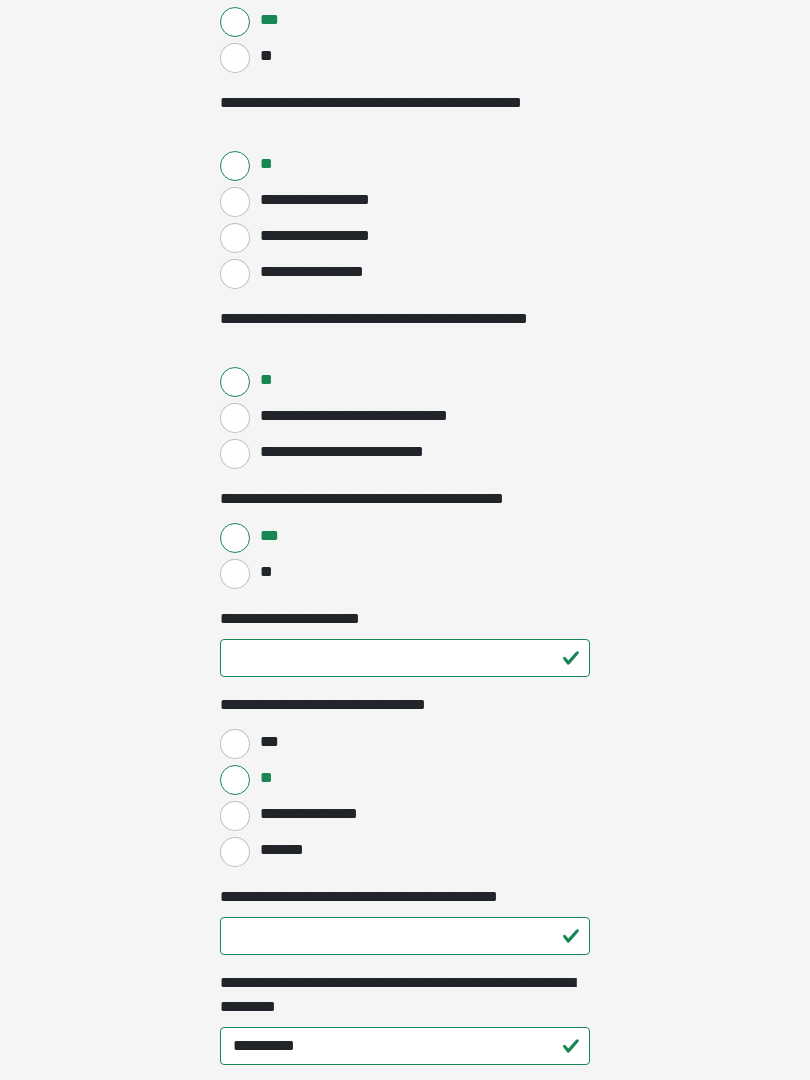 click on "**********" at bounding box center [405, -251] 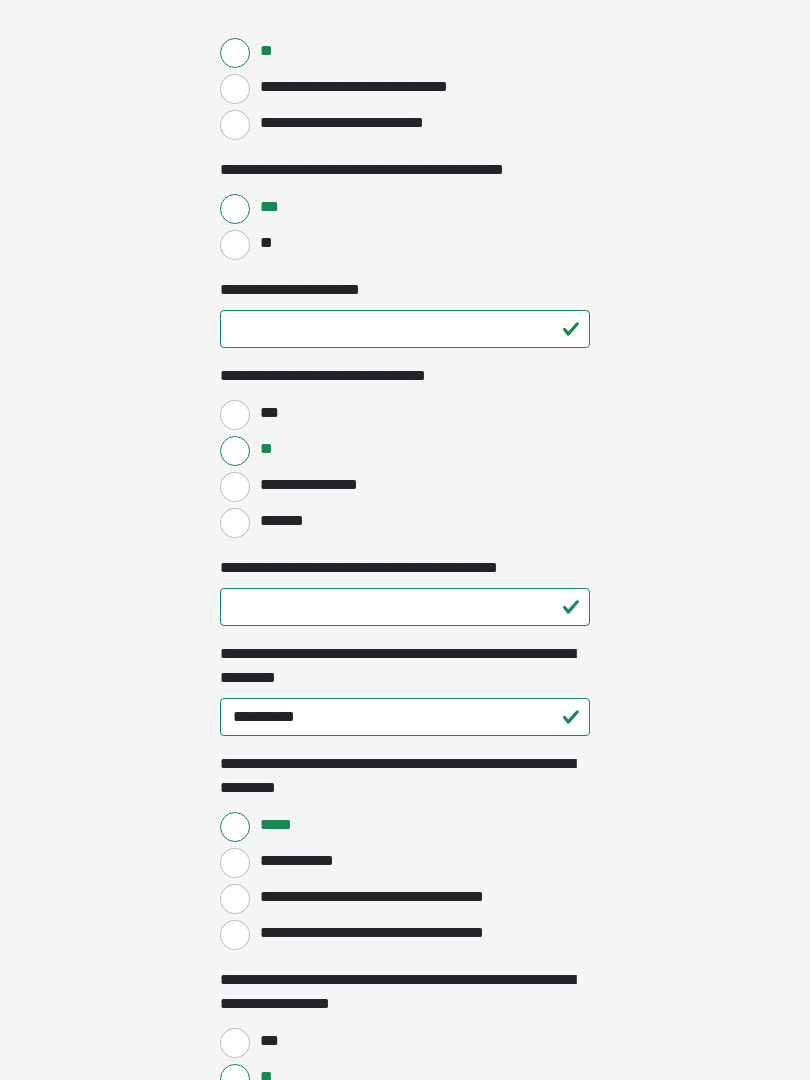 scroll, scrollTop: 1120, scrollLeft: 0, axis: vertical 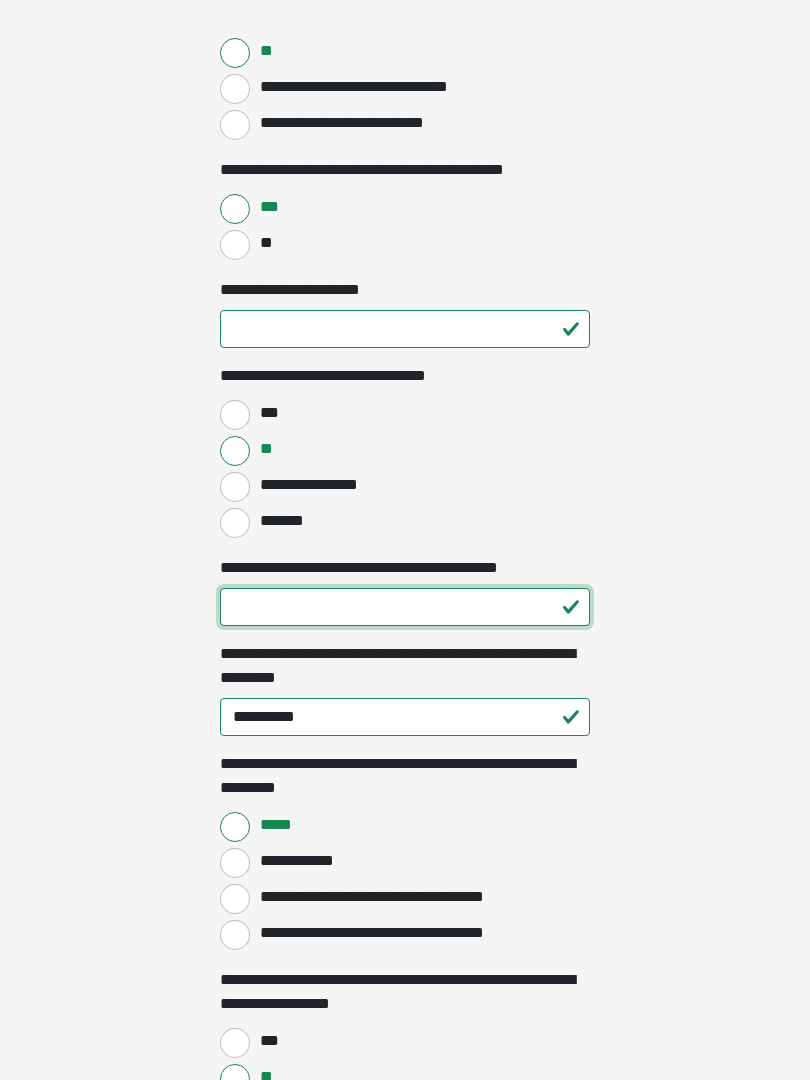 click on "**********" at bounding box center (405, 607) 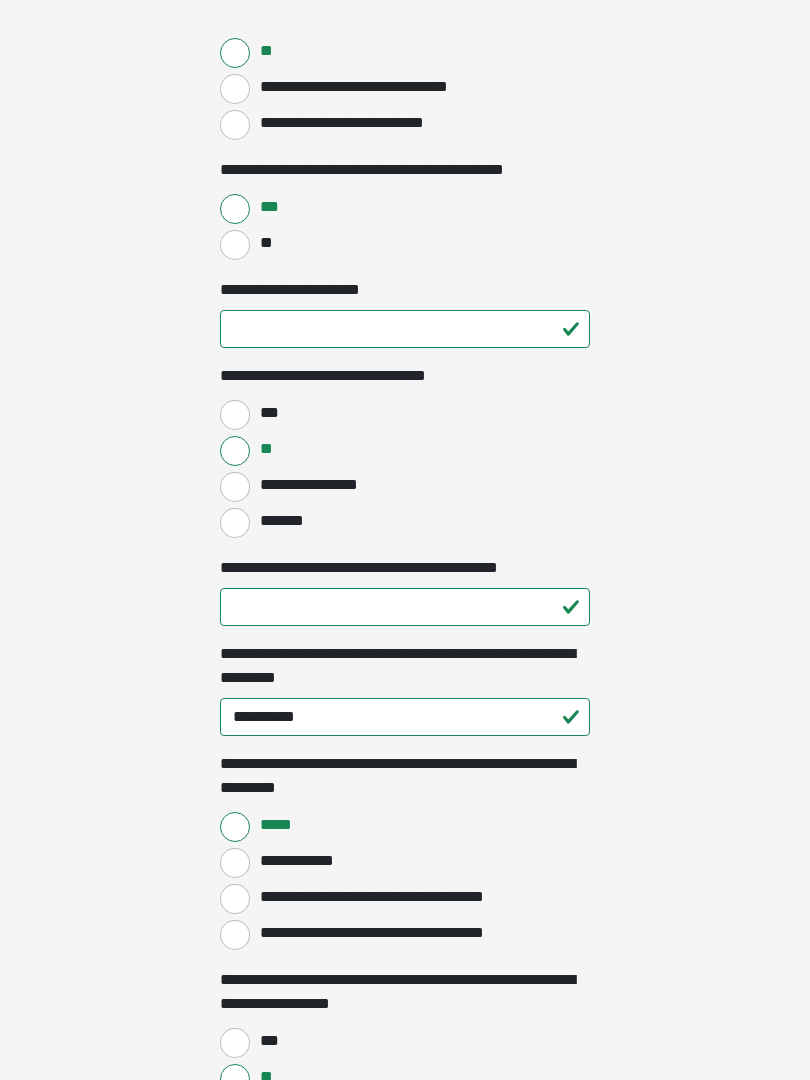 click on "**********" at bounding box center [405, -580] 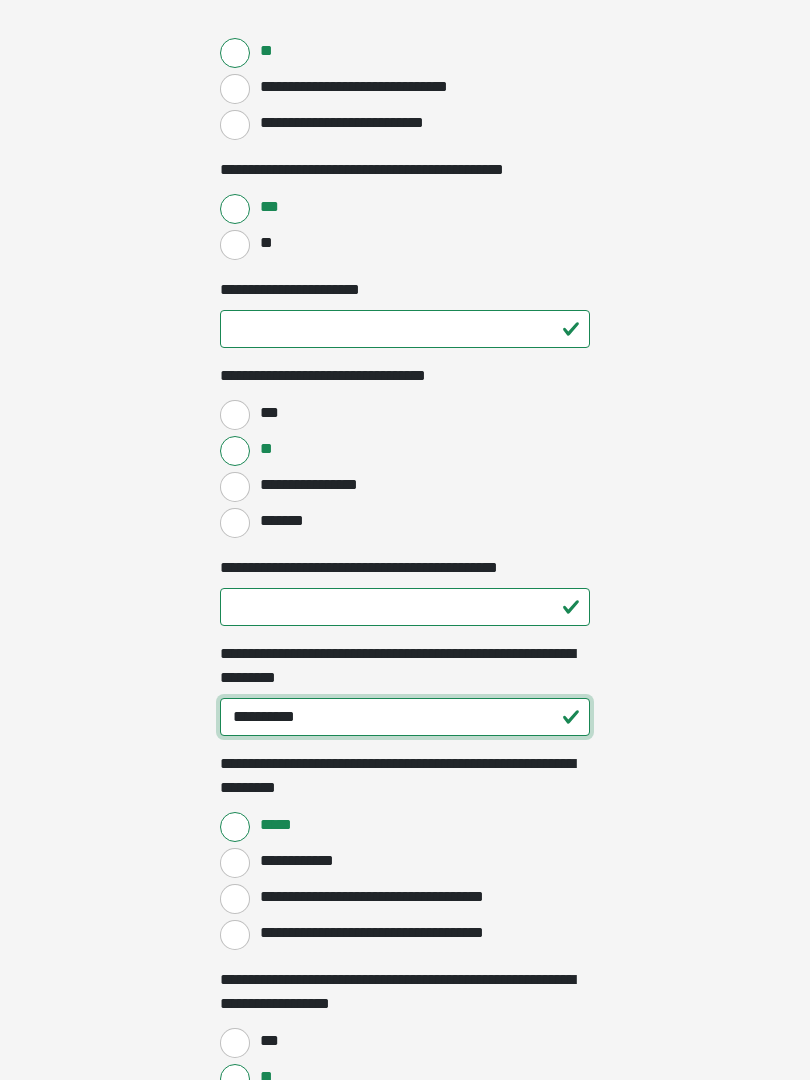 click on "**********" at bounding box center [405, 717] 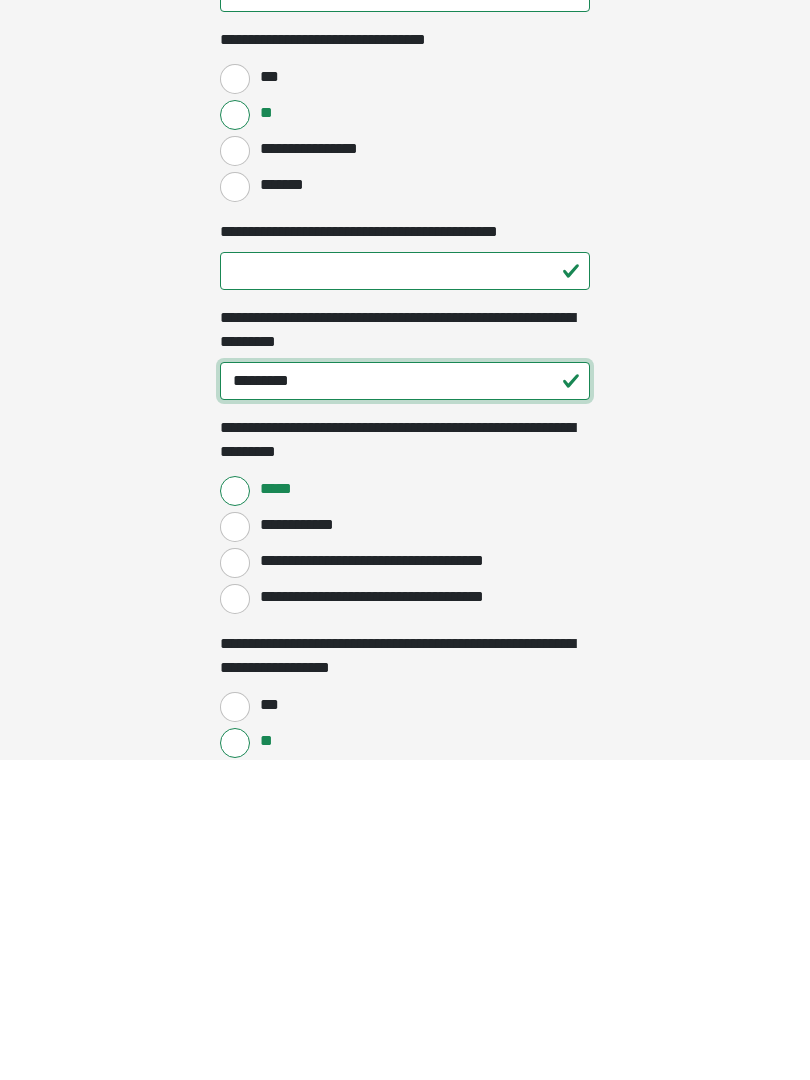 type on "**********" 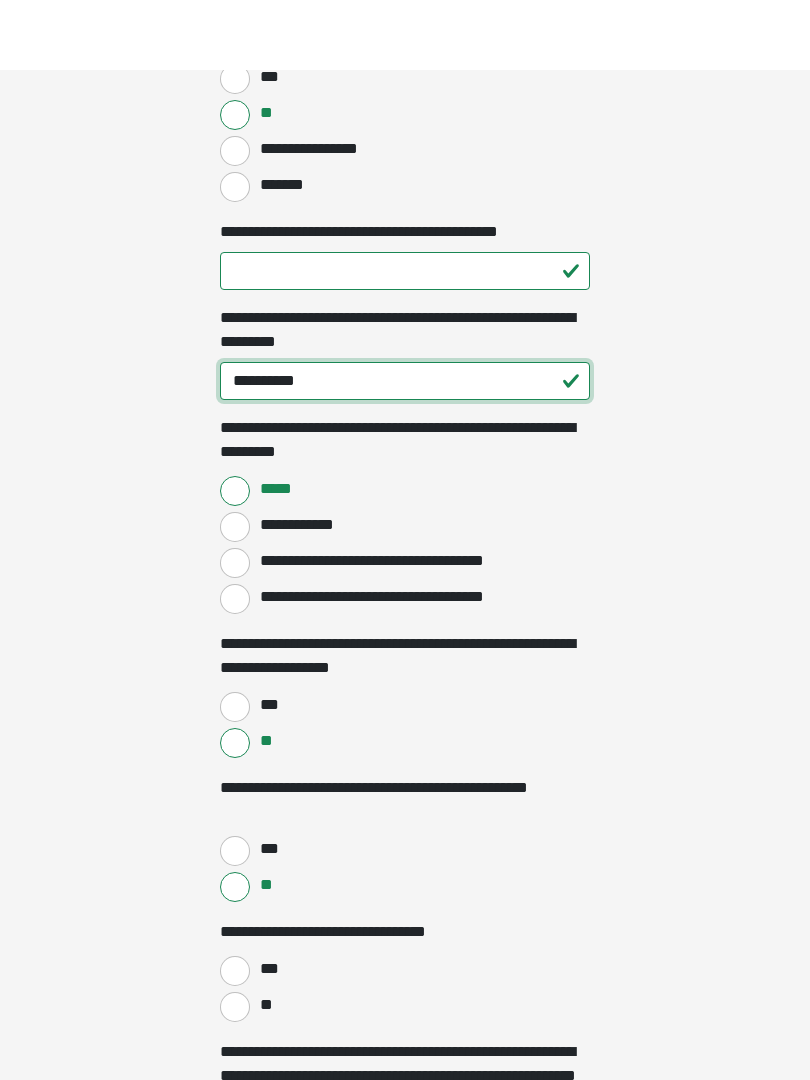 scroll, scrollTop: 1528, scrollLeft: 0, axis: vertical 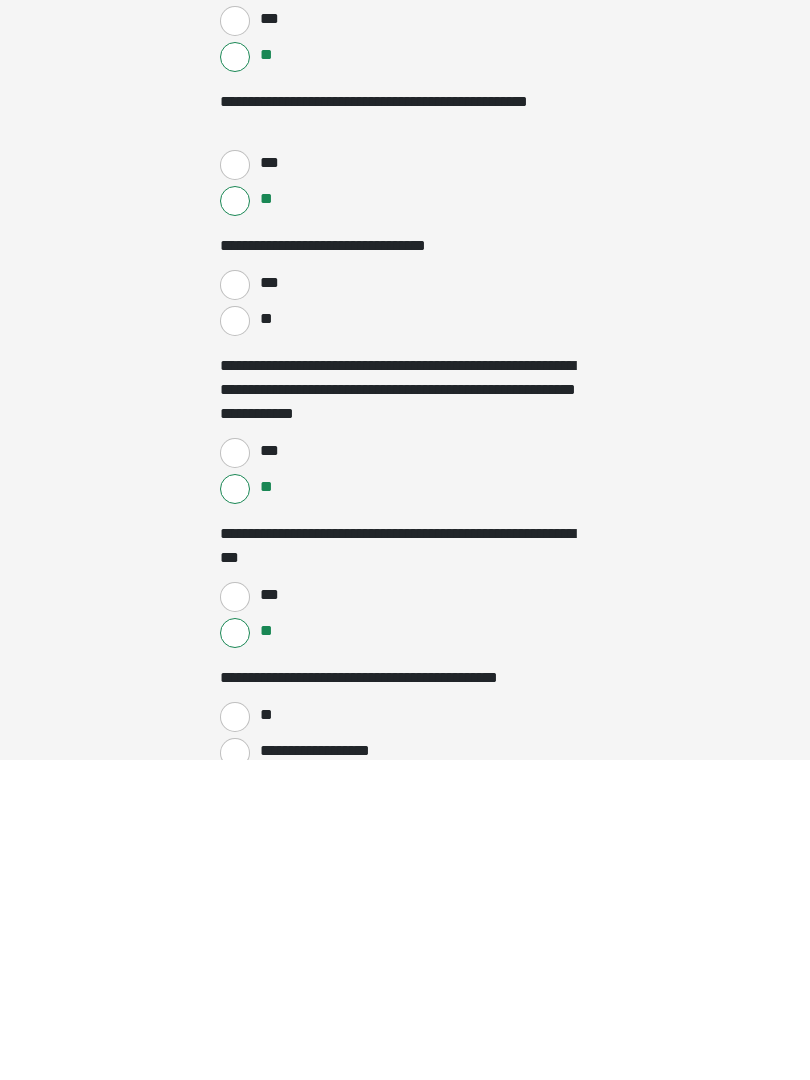 click on "**" at bounding box center (235, 641) 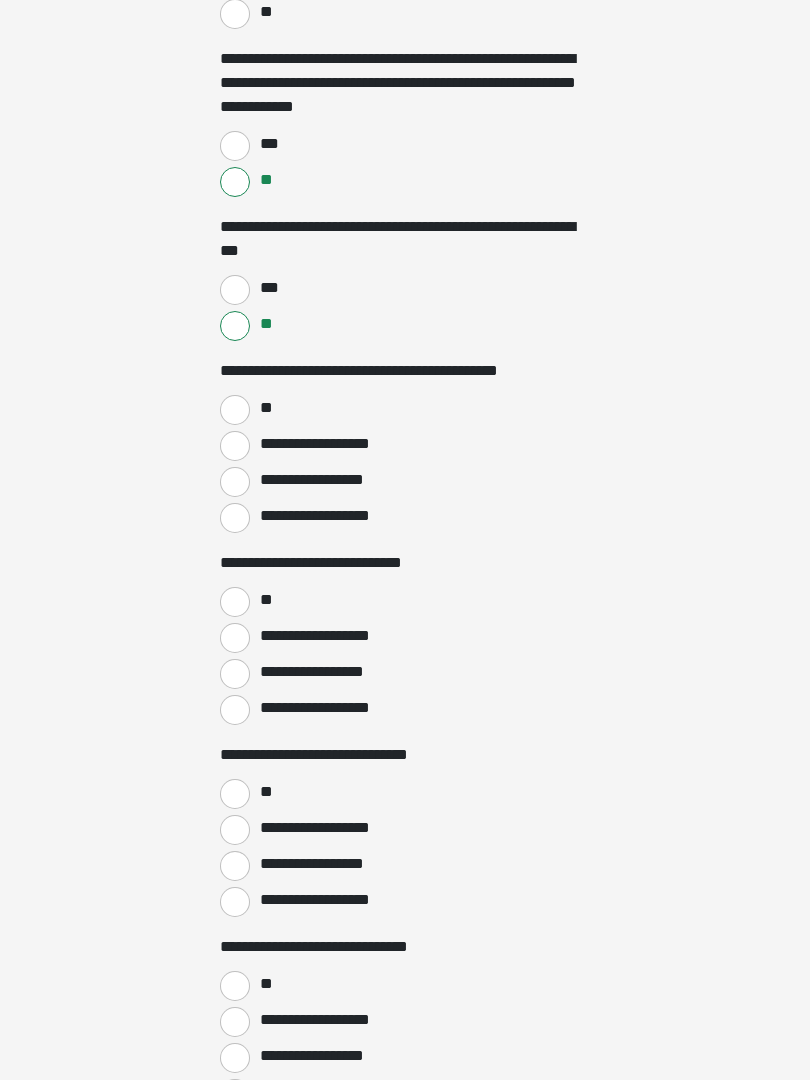 scroll, scrollTop: 2449, scrollLeft: 0, axis: vertical 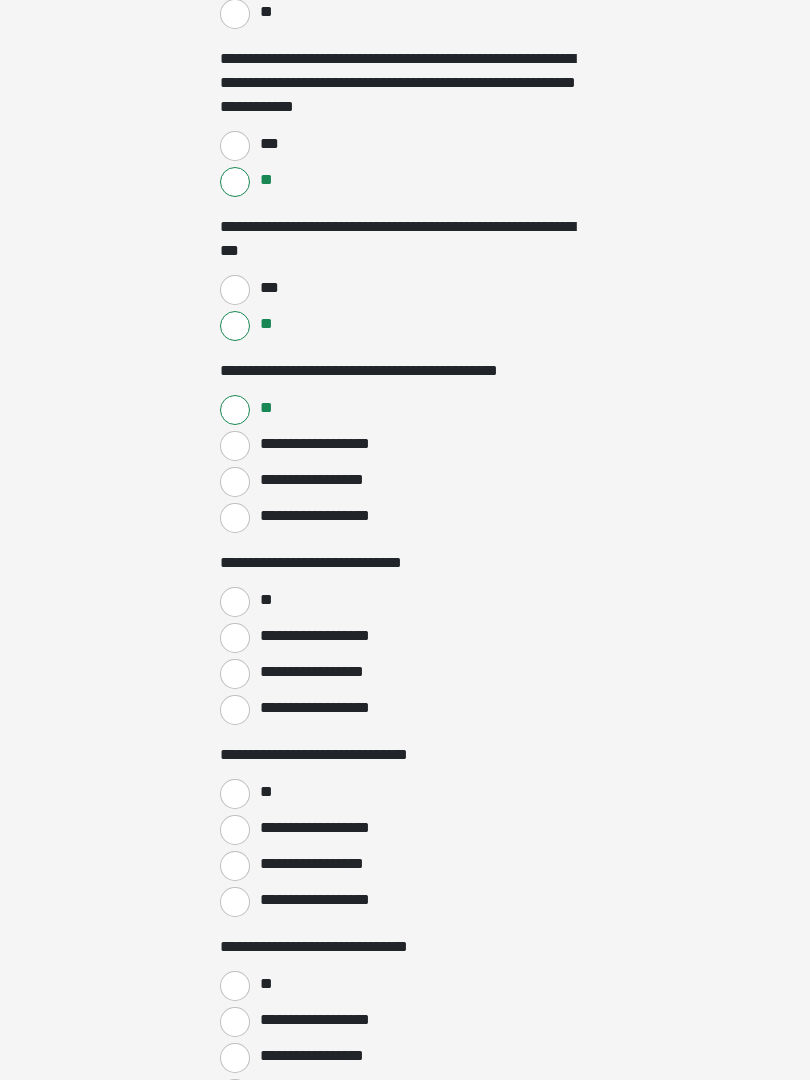 click on "**" at bounding box center (235, 602) 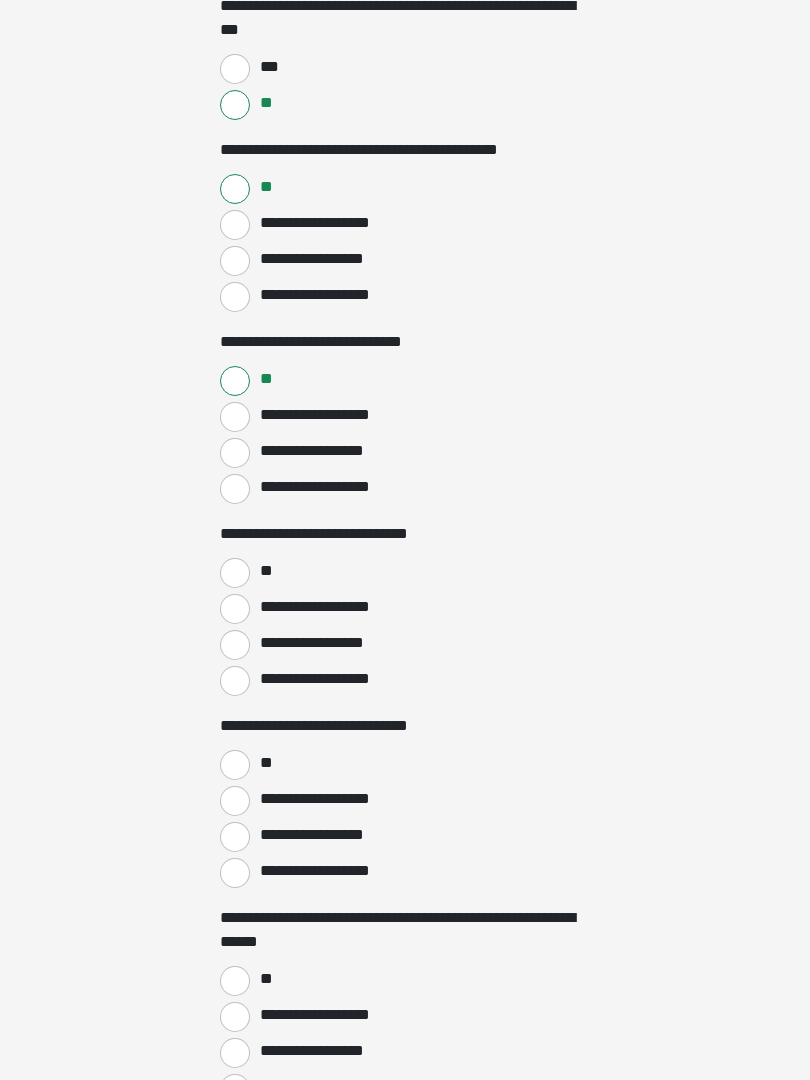 scroll, scrollTop: 2675, scrollLeft: 0, axis: vertical 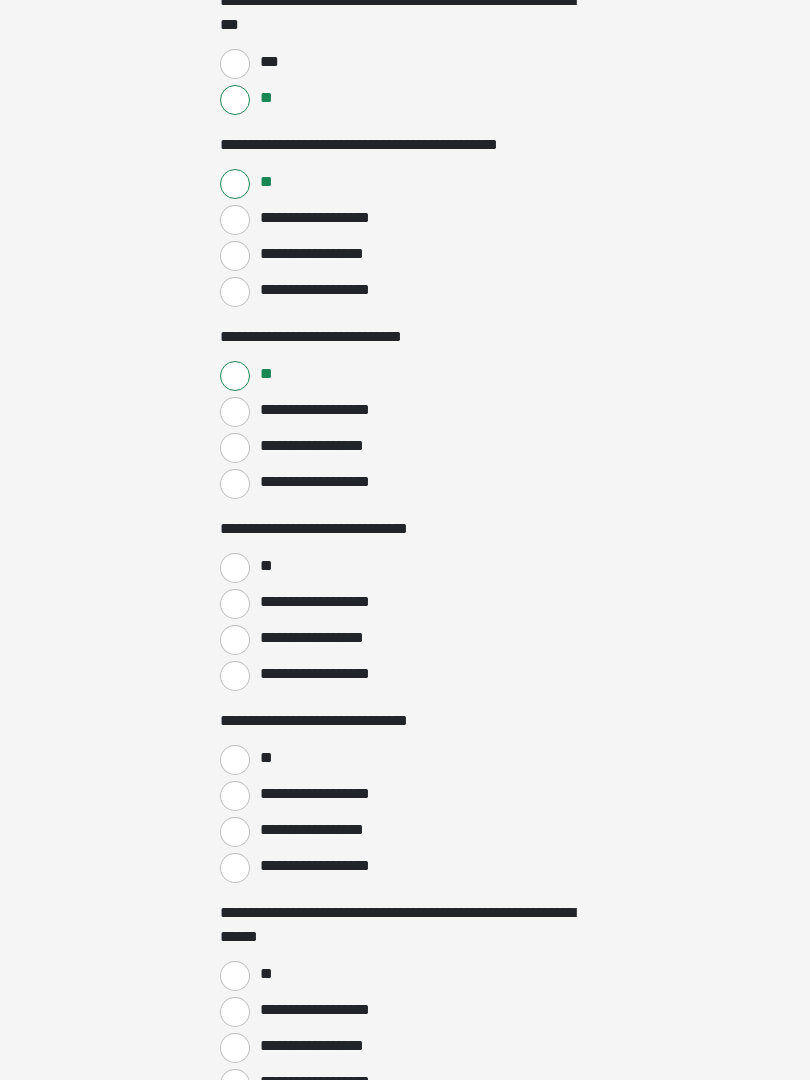 click on "**" at bounding box center (235, 568) 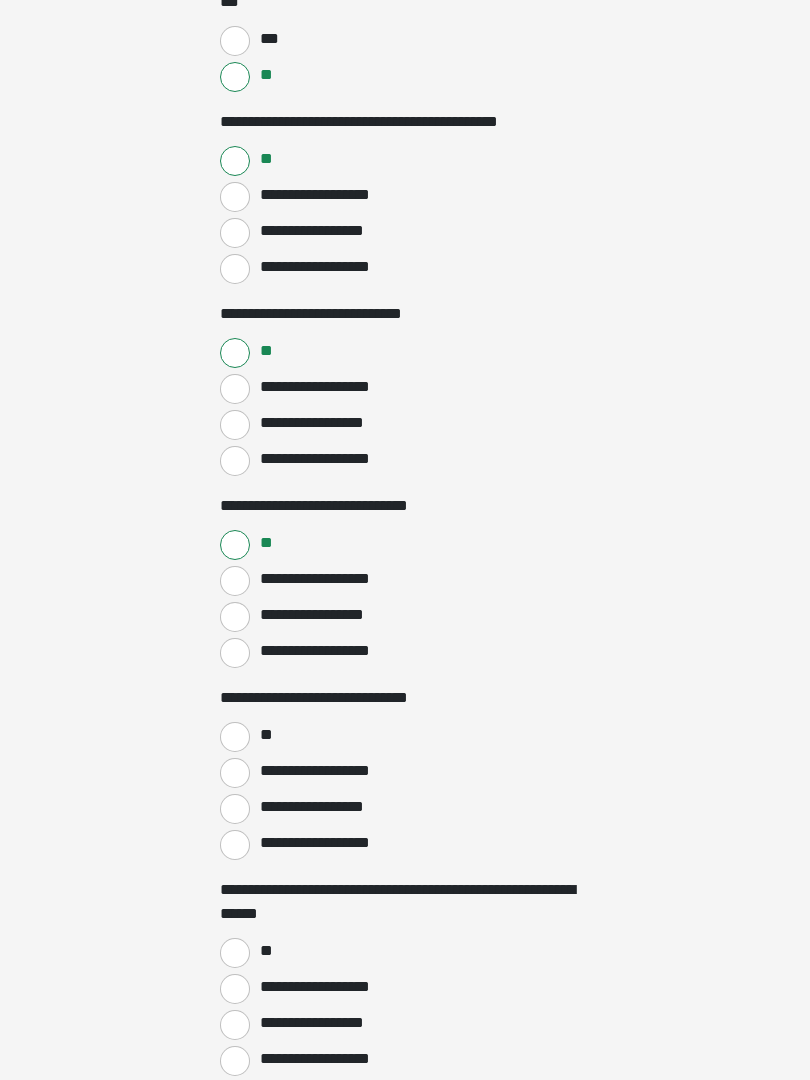 scroll, scrollTop: 2751, scrollLeft: 0, axis: vertical 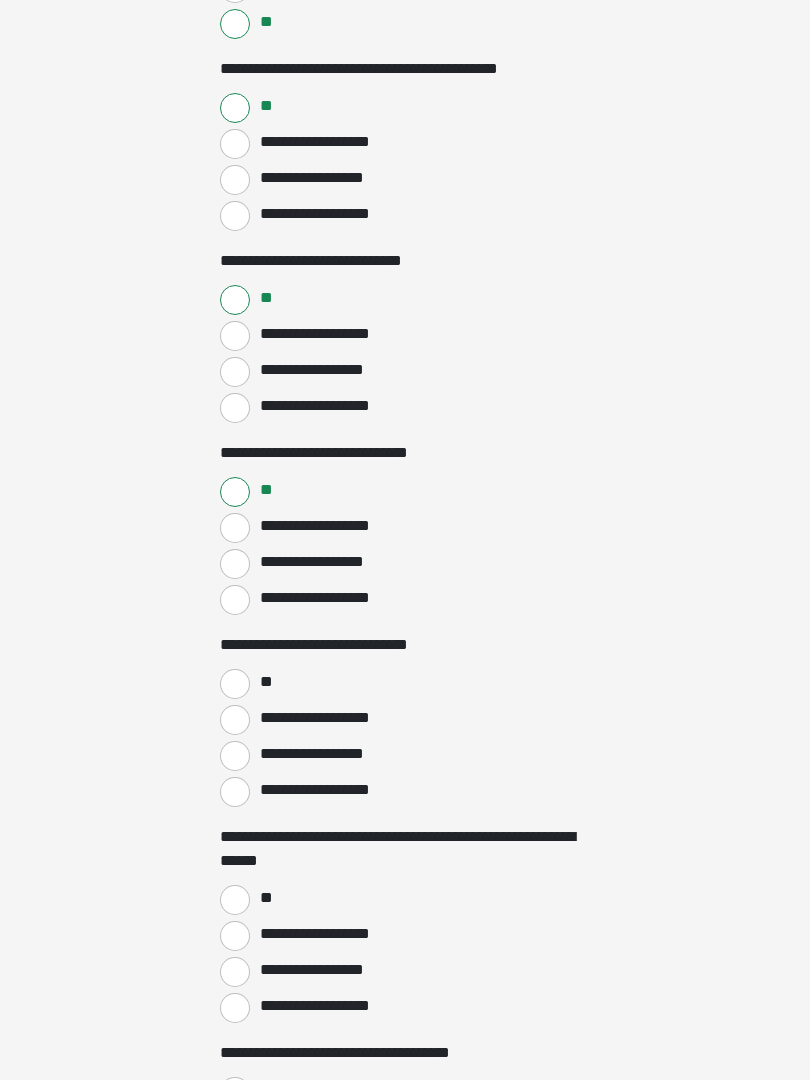 click on "**" at bounding box center (235, 684) 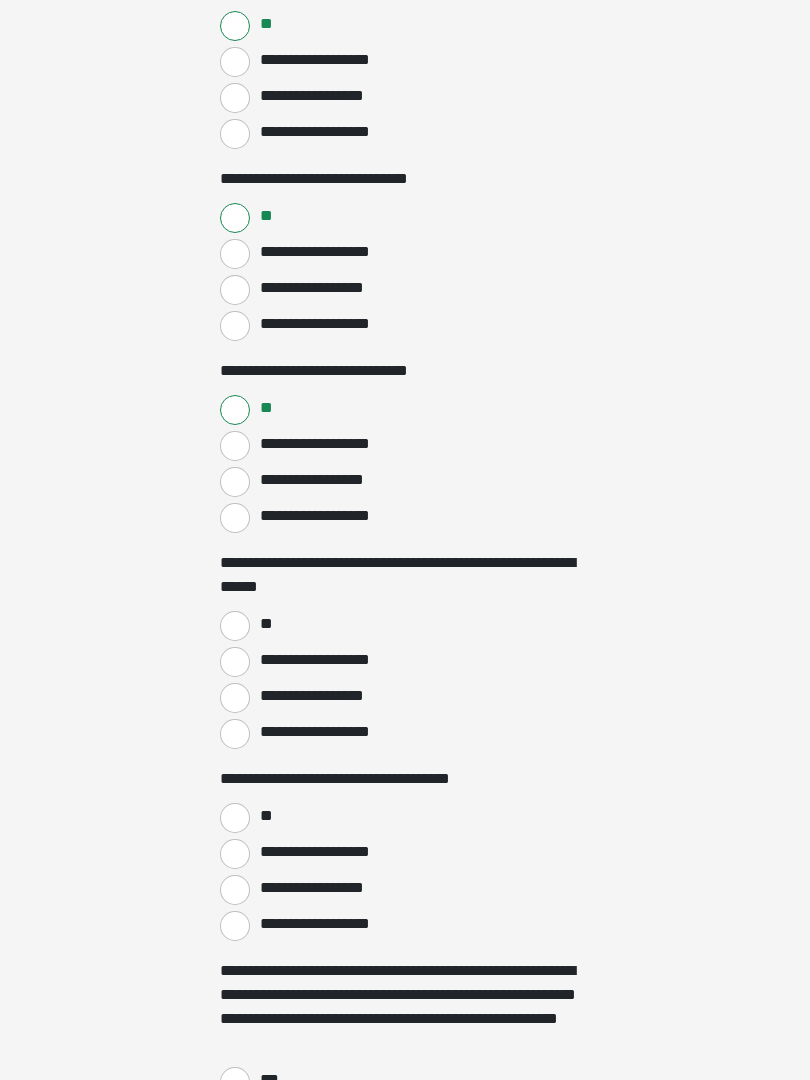 scroll, scrollTop: 3026, scrollLeft: 0, axis: vertical 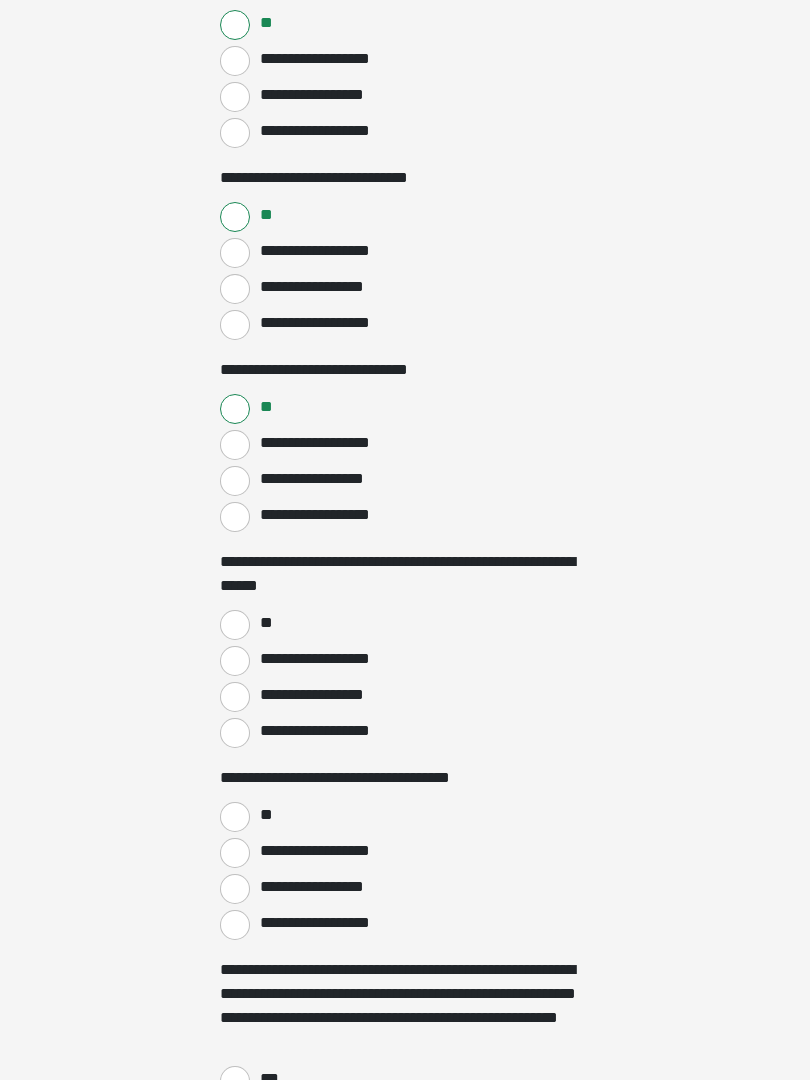 click on "**" at bounding box center [235, 625] 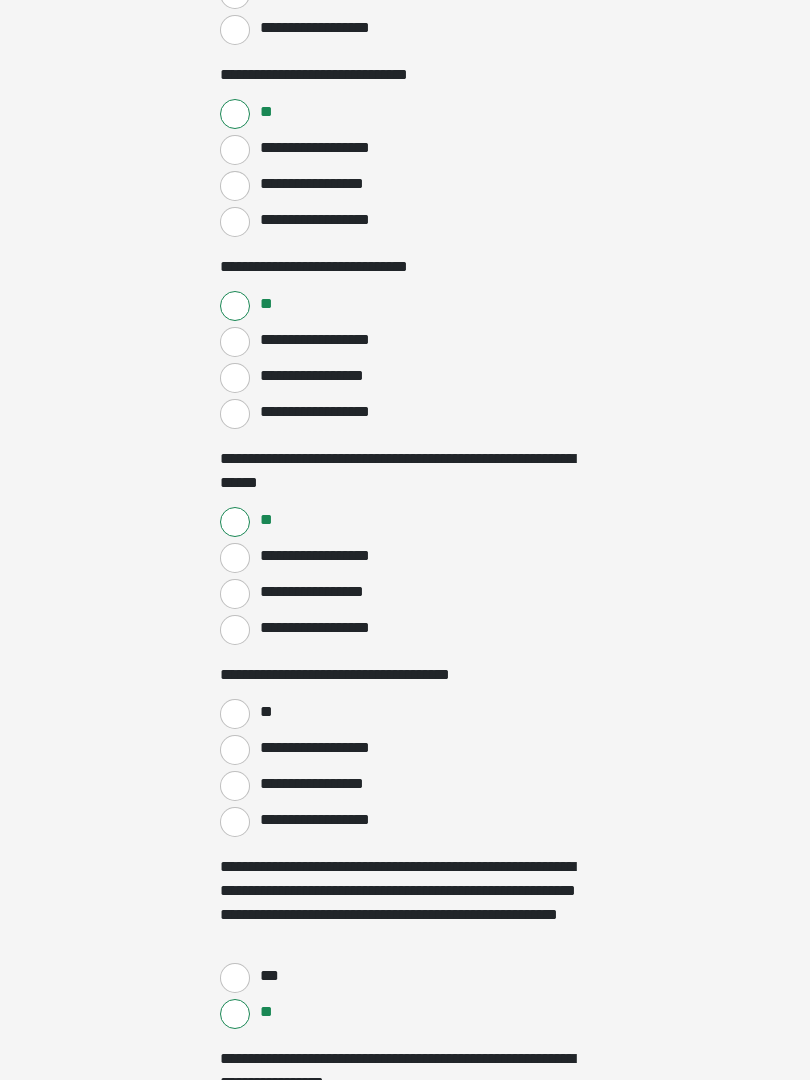 click on "**" at bounding box center [235, 715] 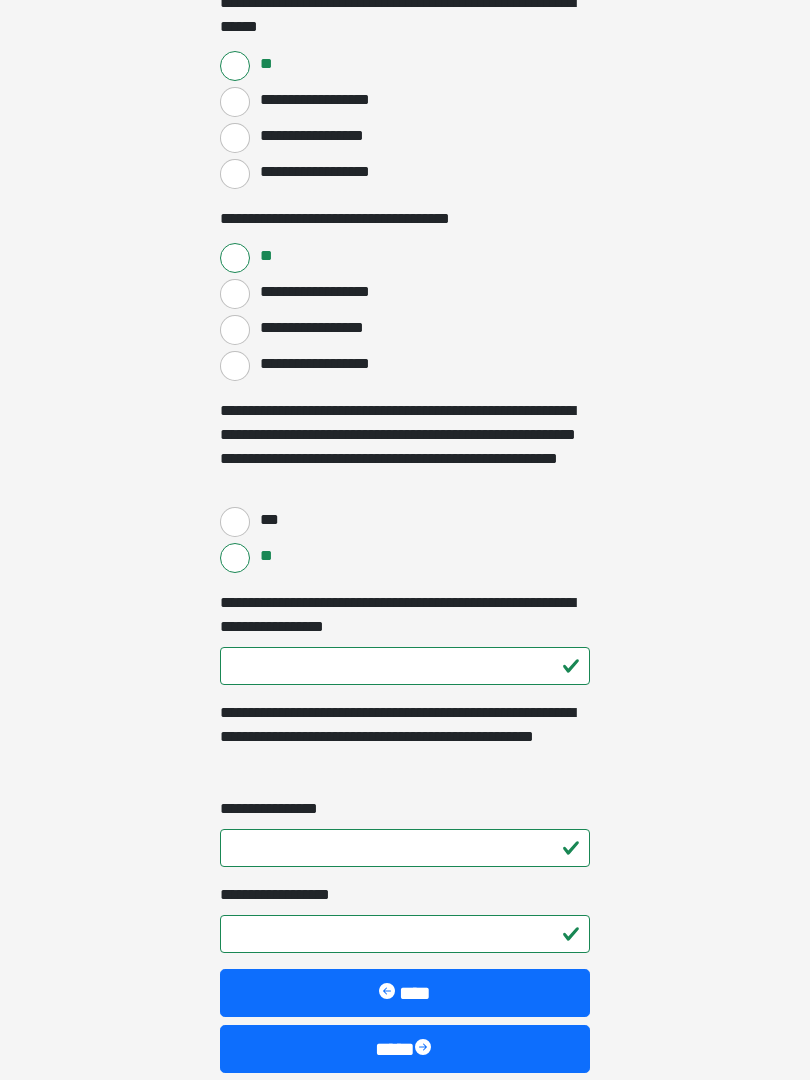 scroll, scrollTop: 3585, scrollLeft: 0, axis: vertical 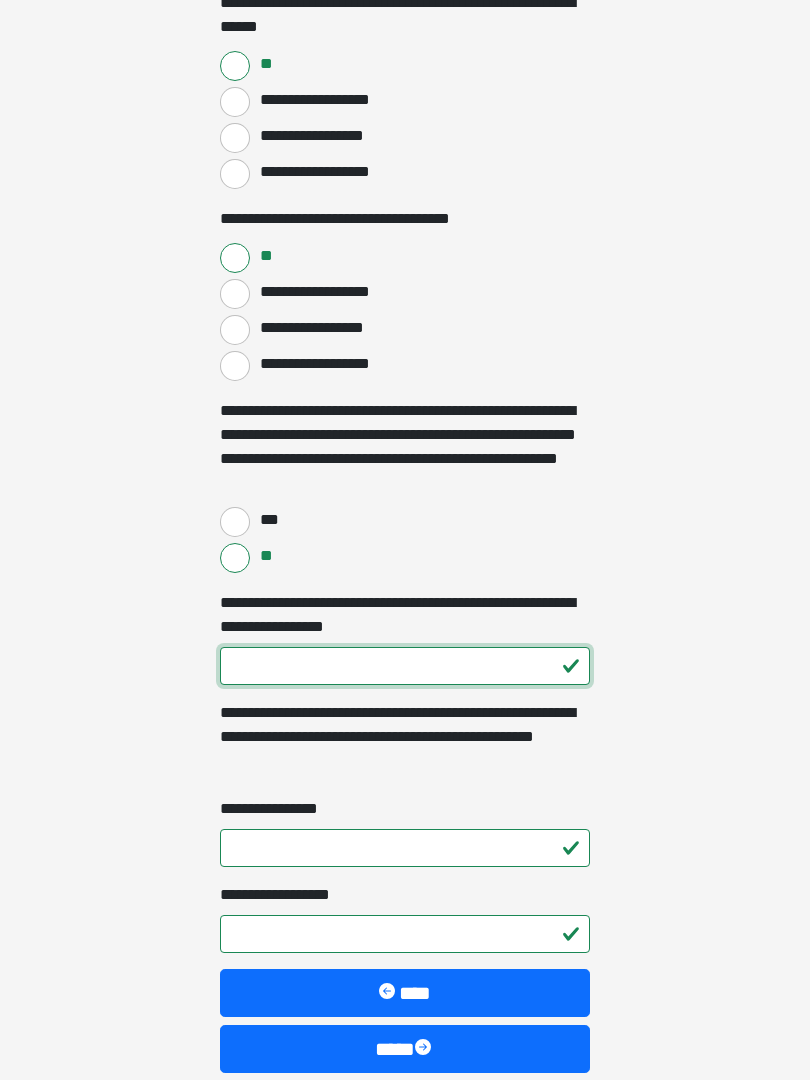 click on "**********" at bounding box center (405, 666) 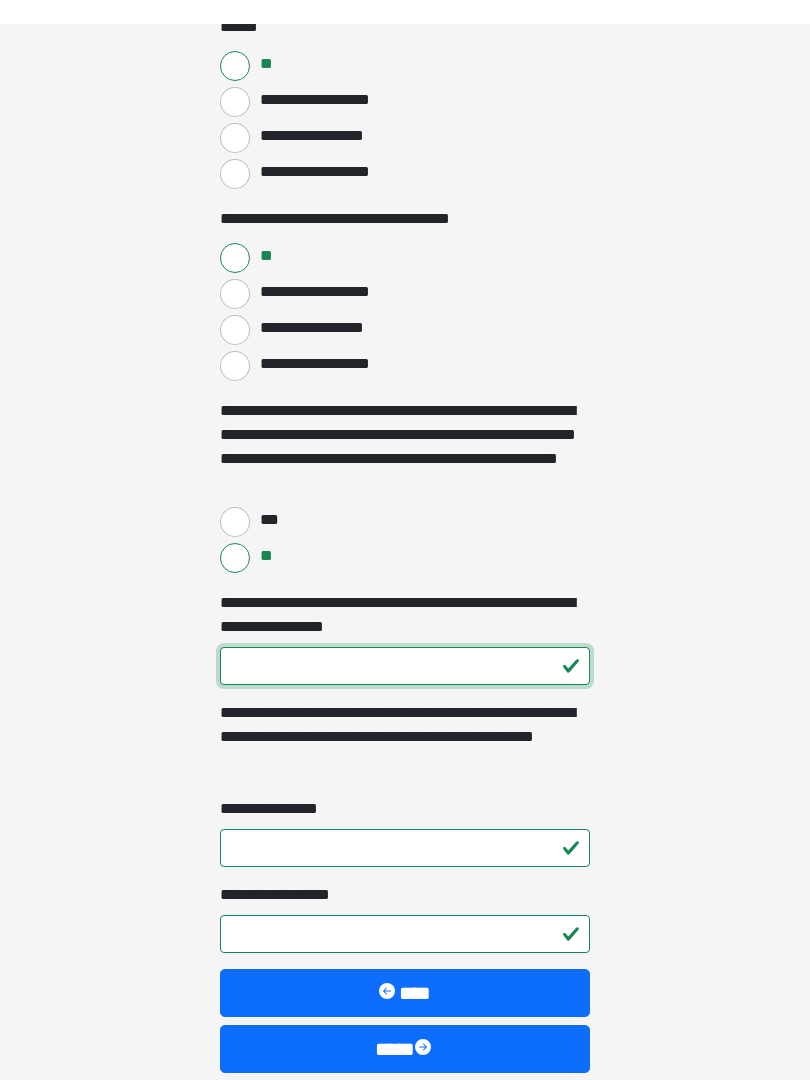 scroll, scrollTop: 3610, scrollLeft: 0, axis: vertical 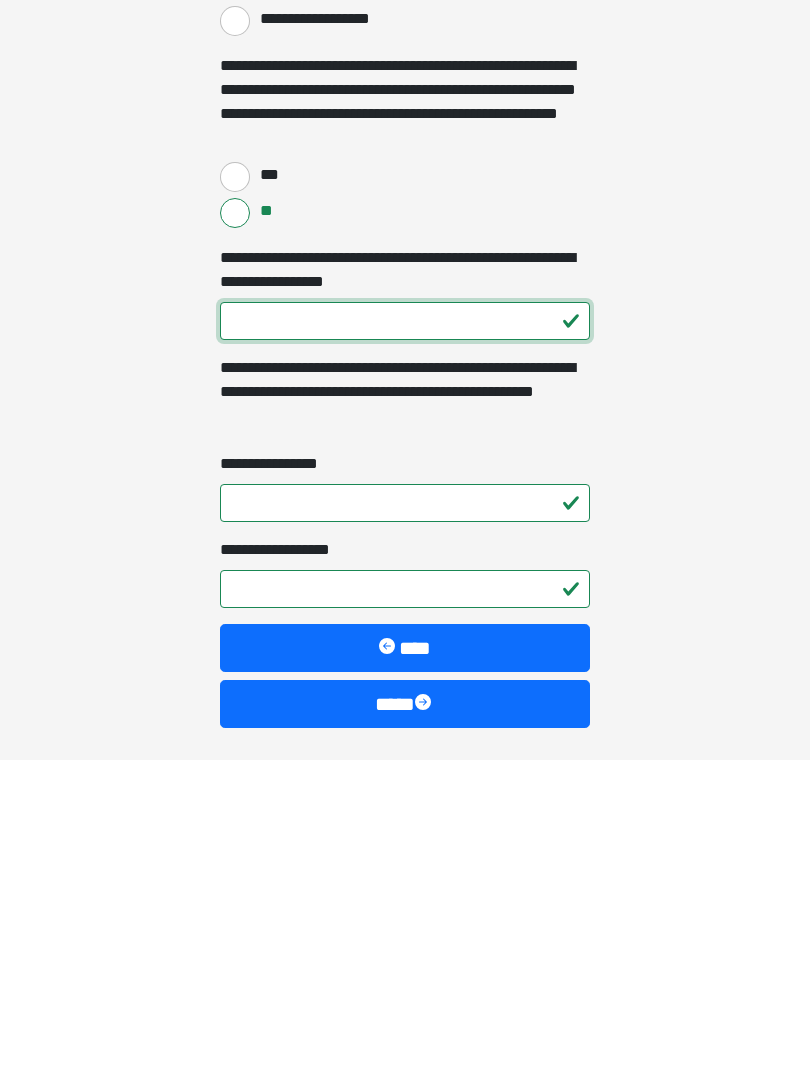 type on "***" 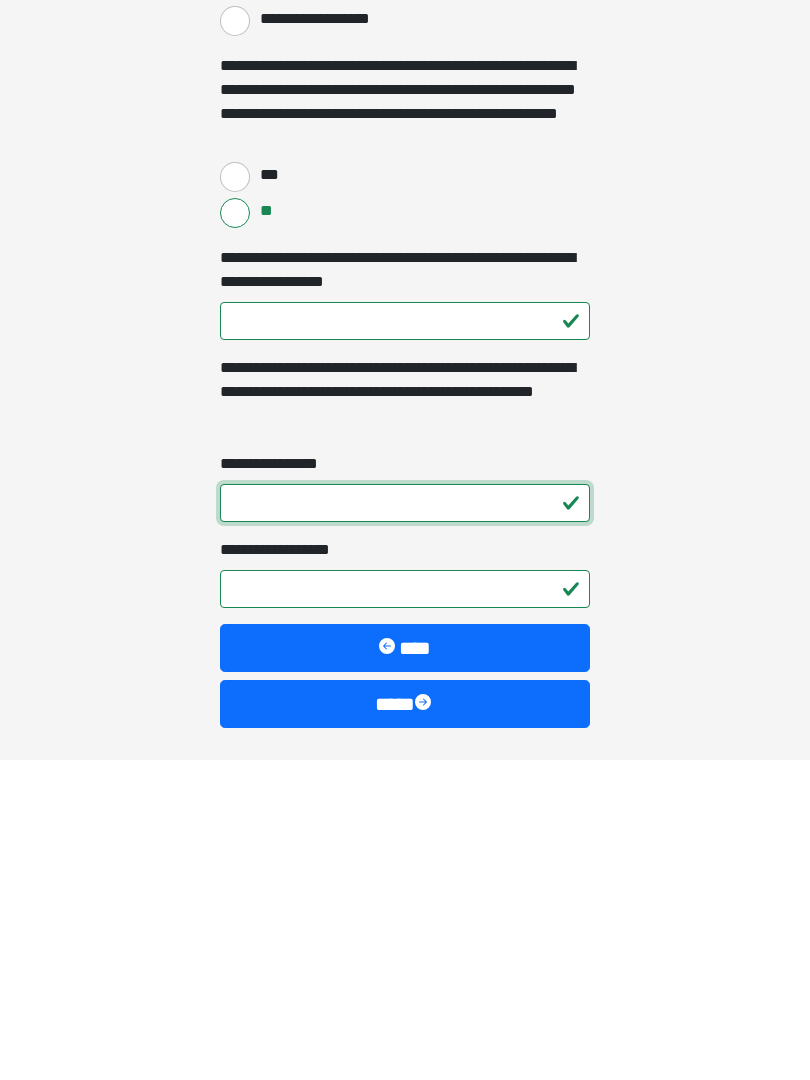 click on "**********" at bounding box center (405, 823) 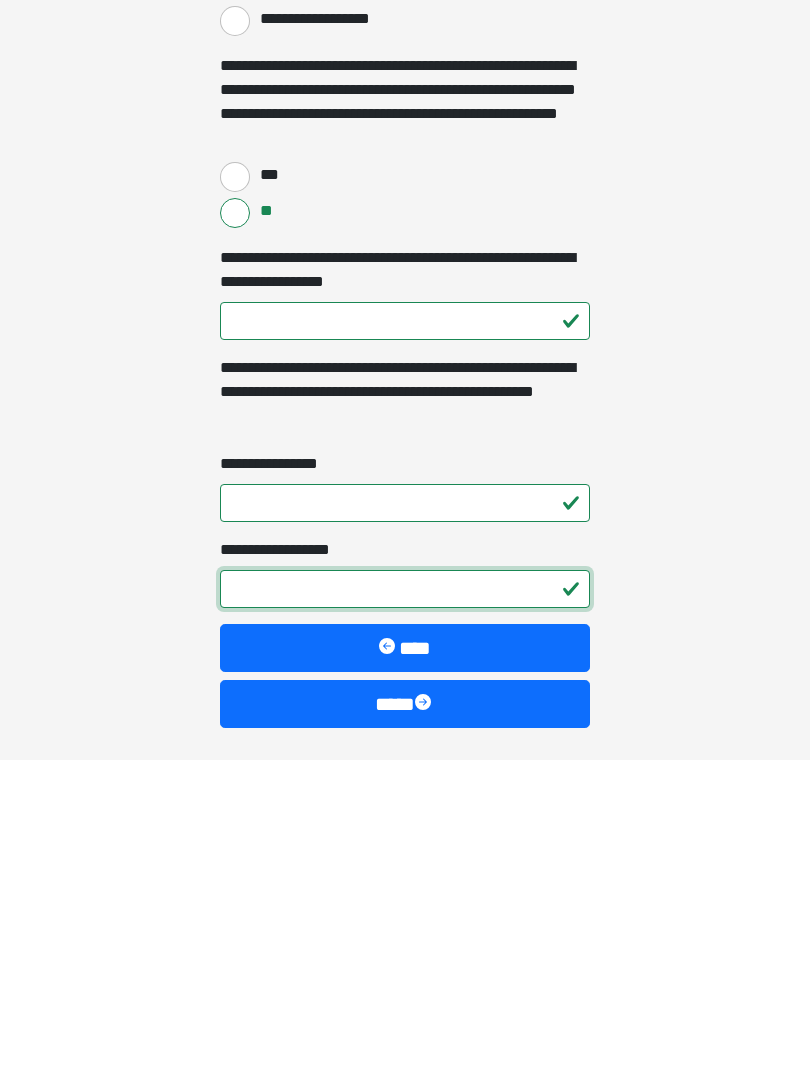 click on "**********" at bounding box center (405, 909) 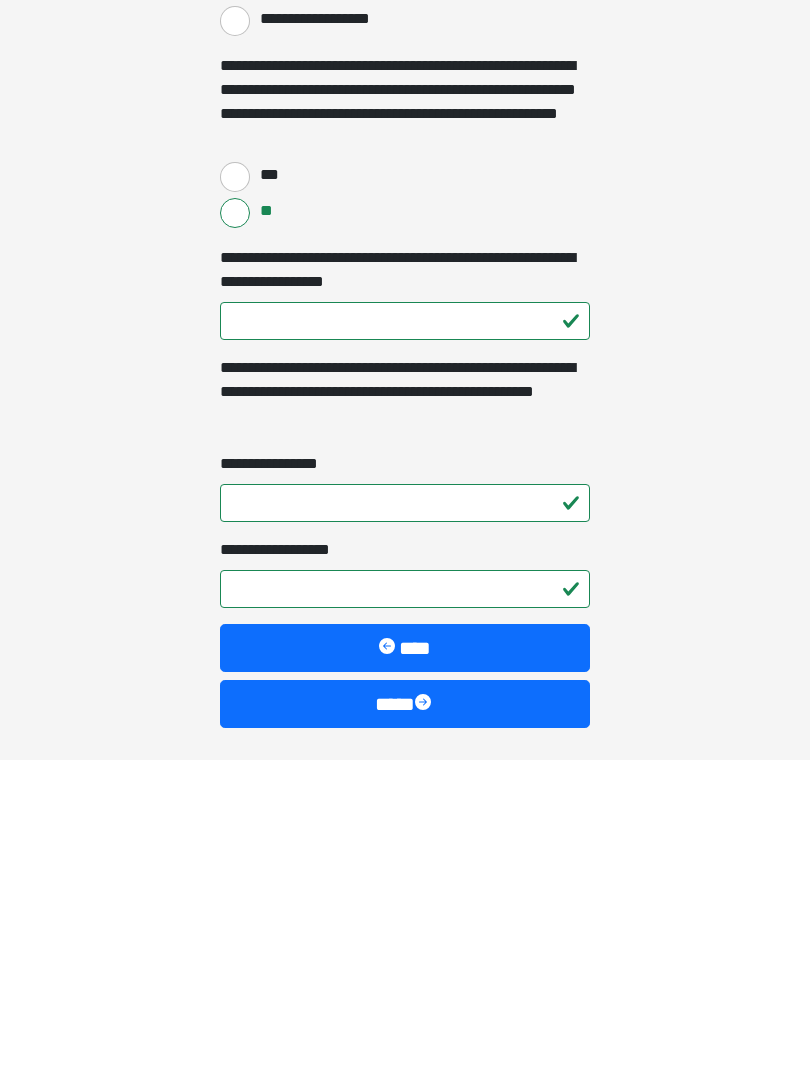 click on "****" at bounding box center (405, 1024) 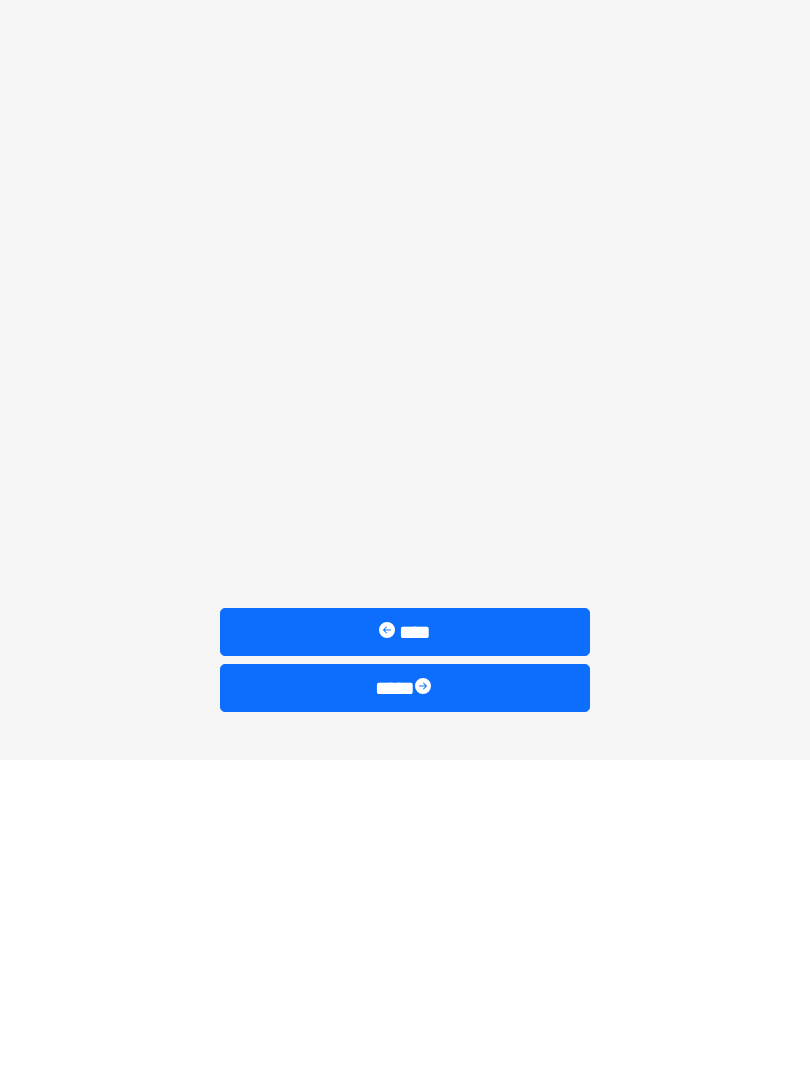 scroll, scrollTop: 0, scrollLeft: 0, axis: both 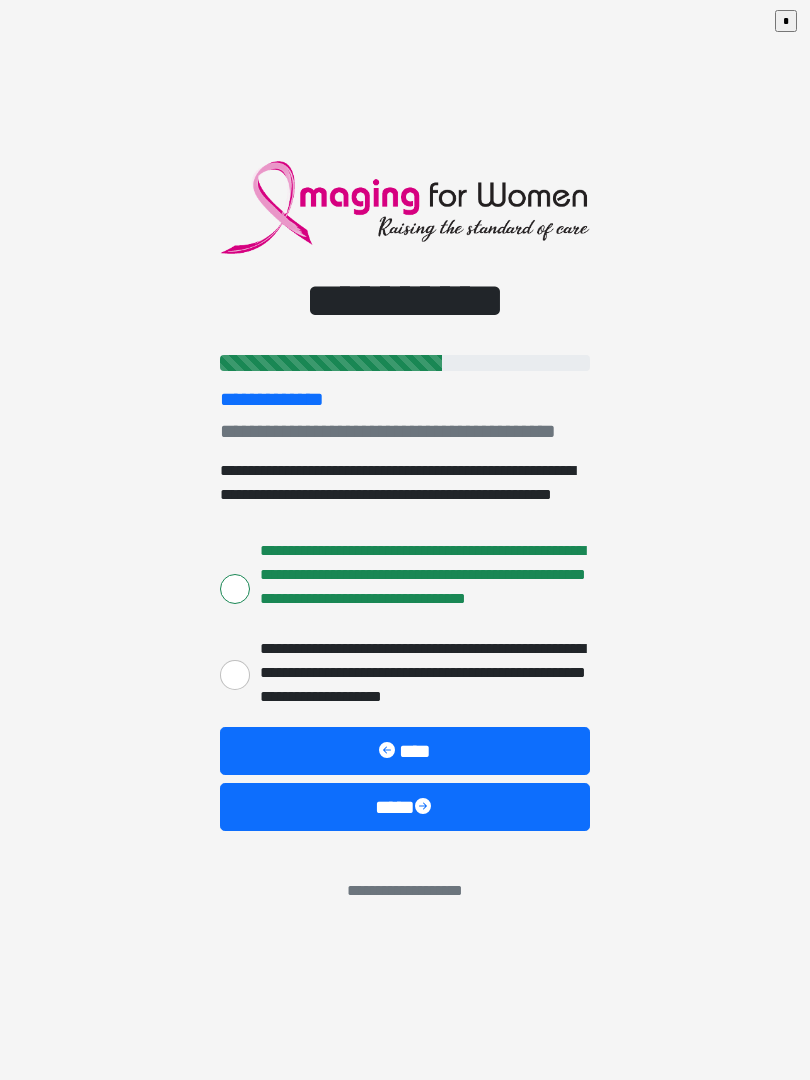 click on "****" at bounding box center [405, 807] 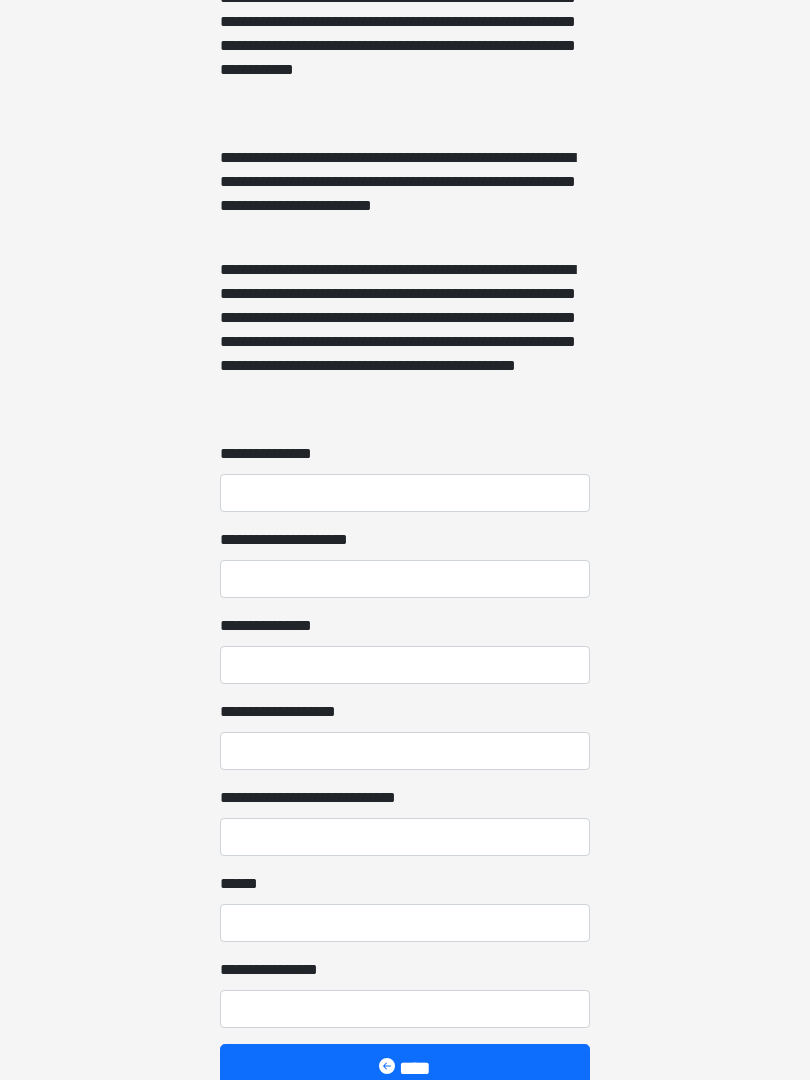 scroll, scrollTop: 1255, scrollLeft: 0, axis: vertical 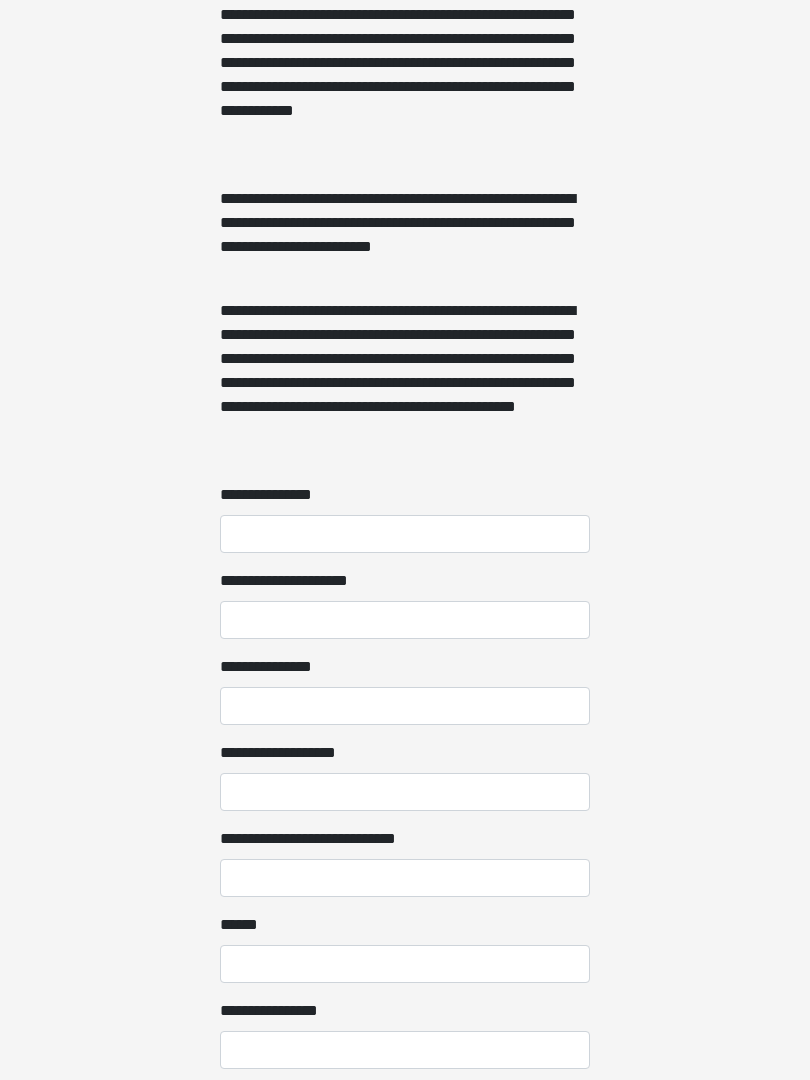 click on "**********" at bounding box center [405, 534] 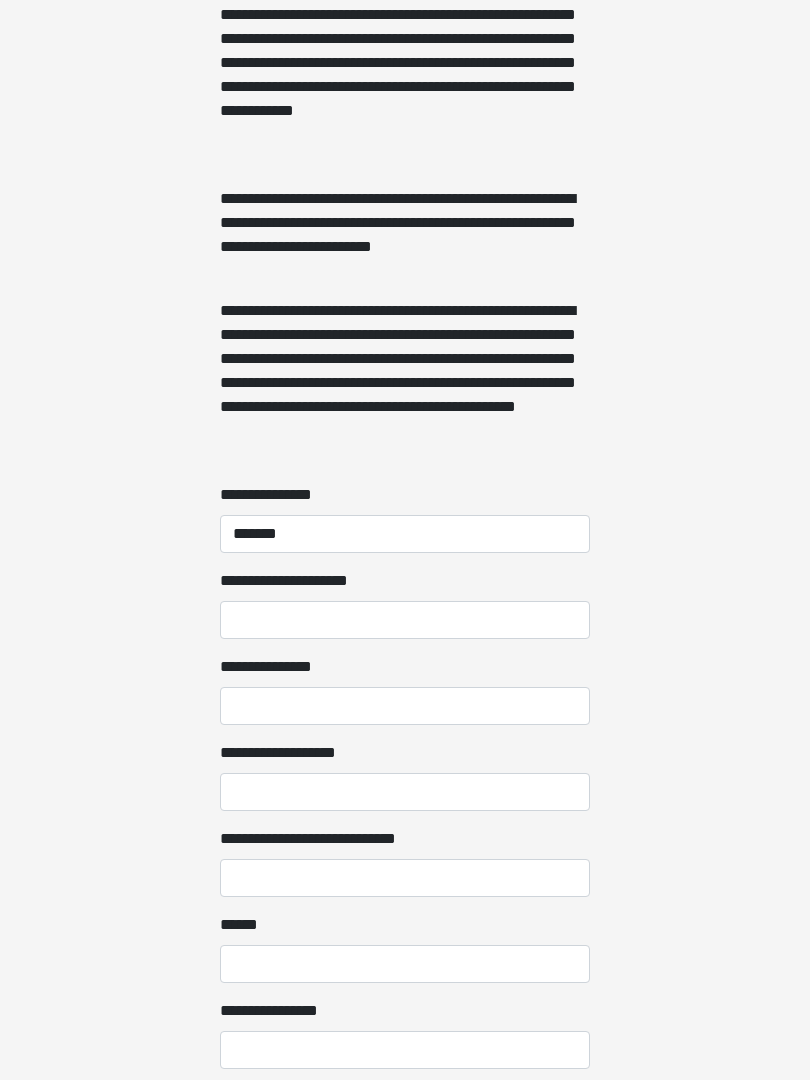 click on "**********" at bounding box center (405, 620) 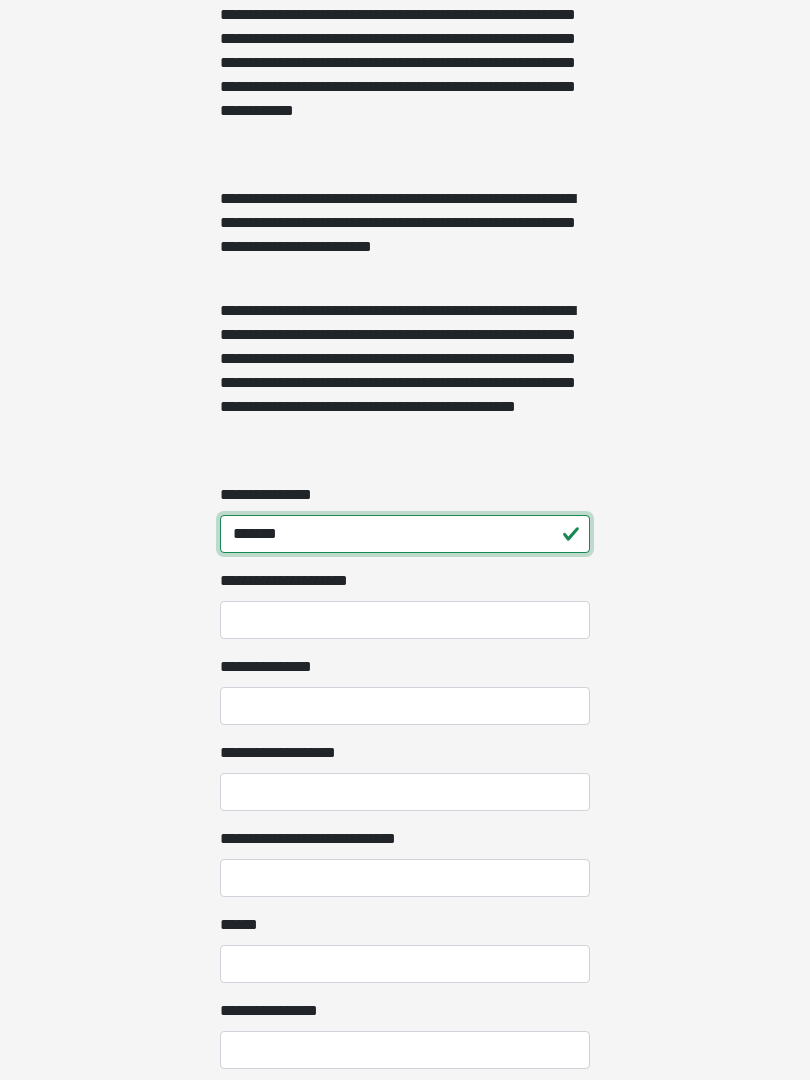 click on "*******" at bounding box center [405, 534] 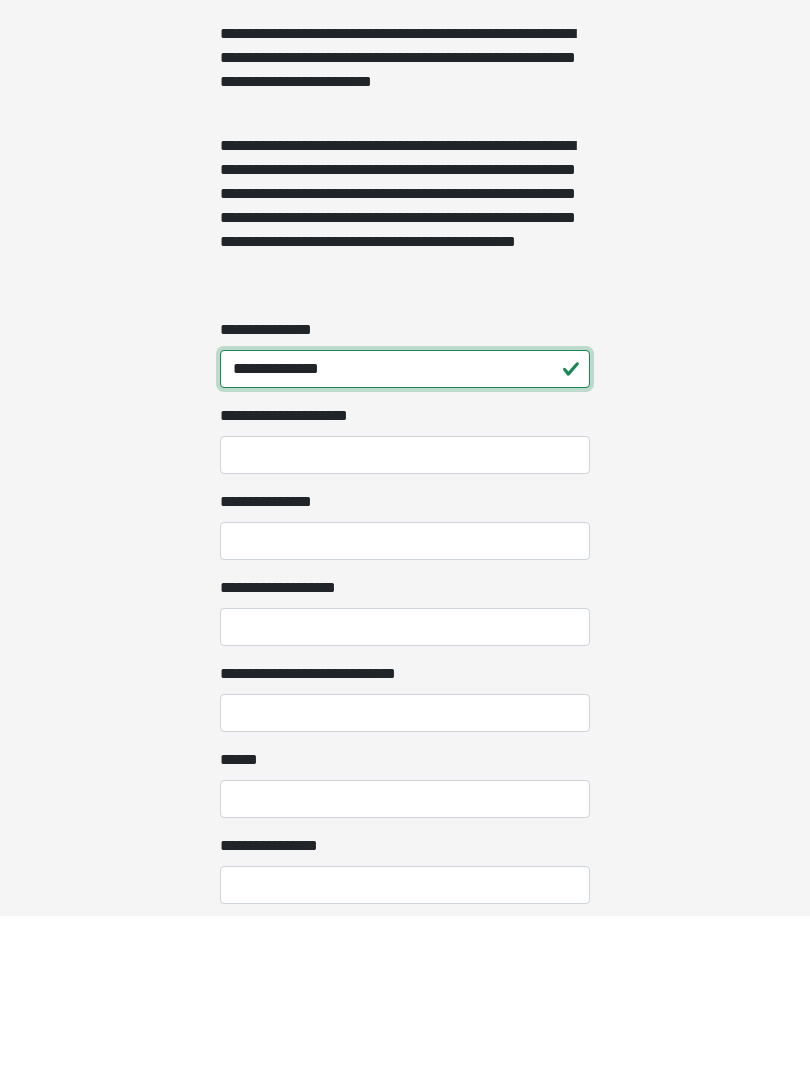 type on "**********" 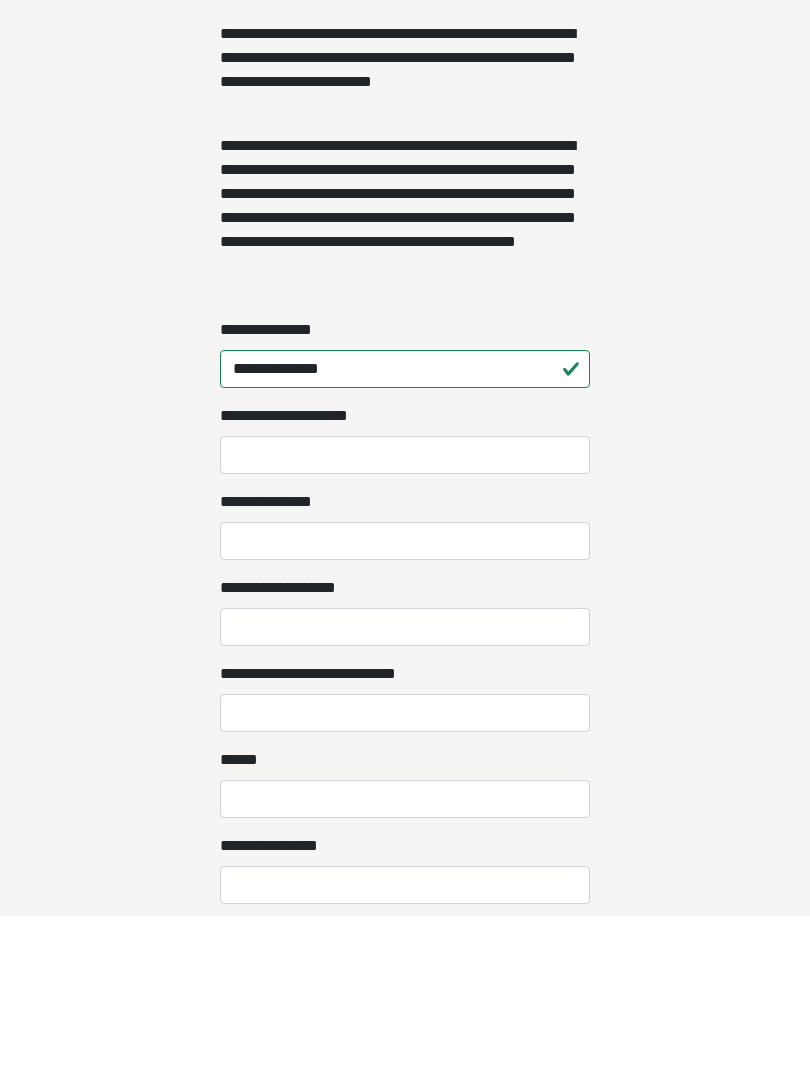 click on "**********" at bounding box center (405, 706) 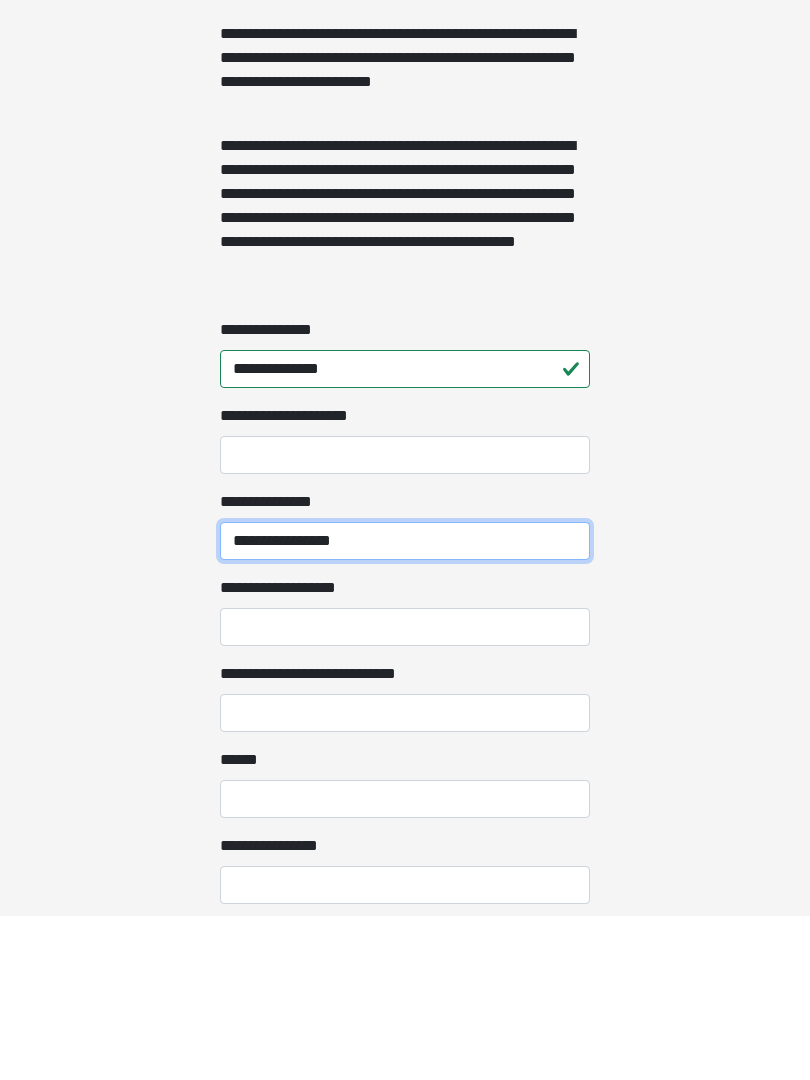 type on "**********" 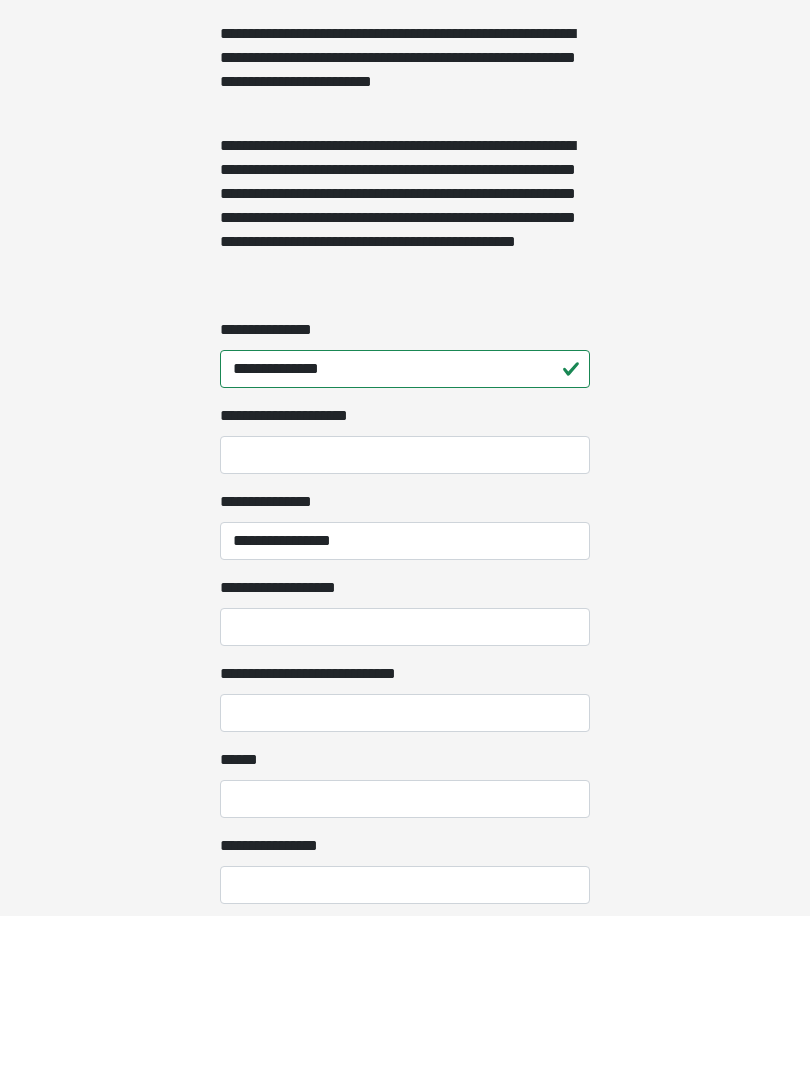 click on "**********" at bounding box center (405, 792) 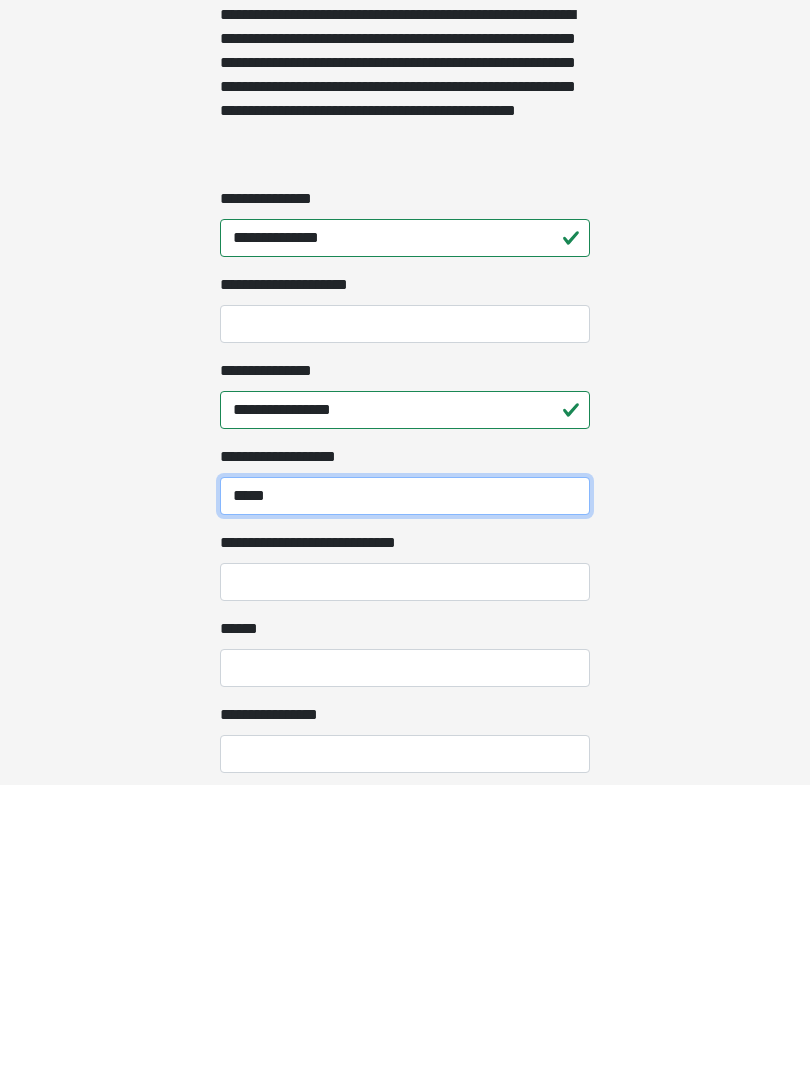 type on "*****" 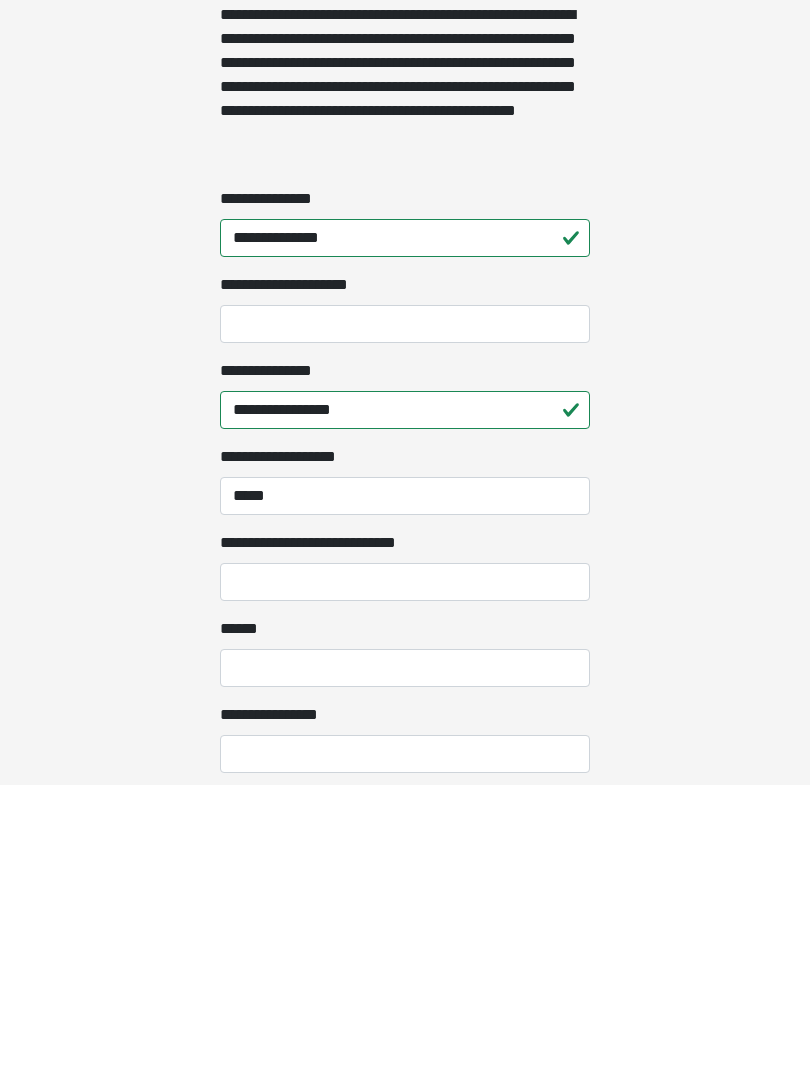 click on "**********" at bounding box center [405, 878] 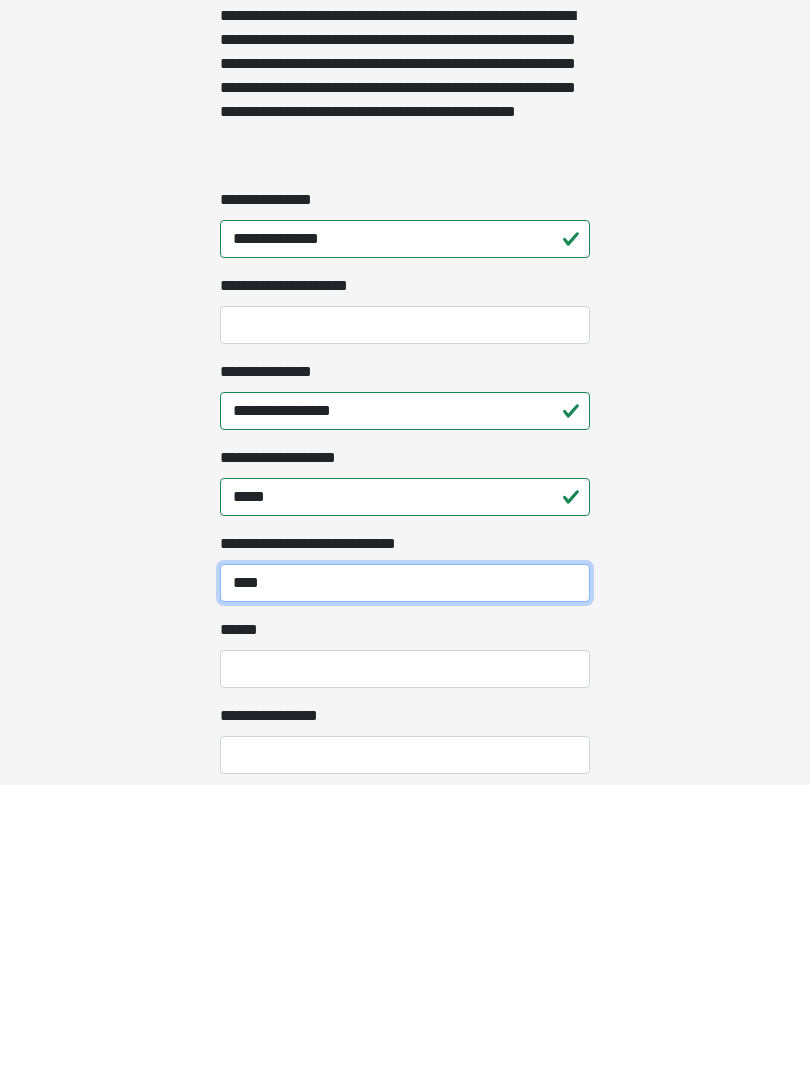 type on "****" 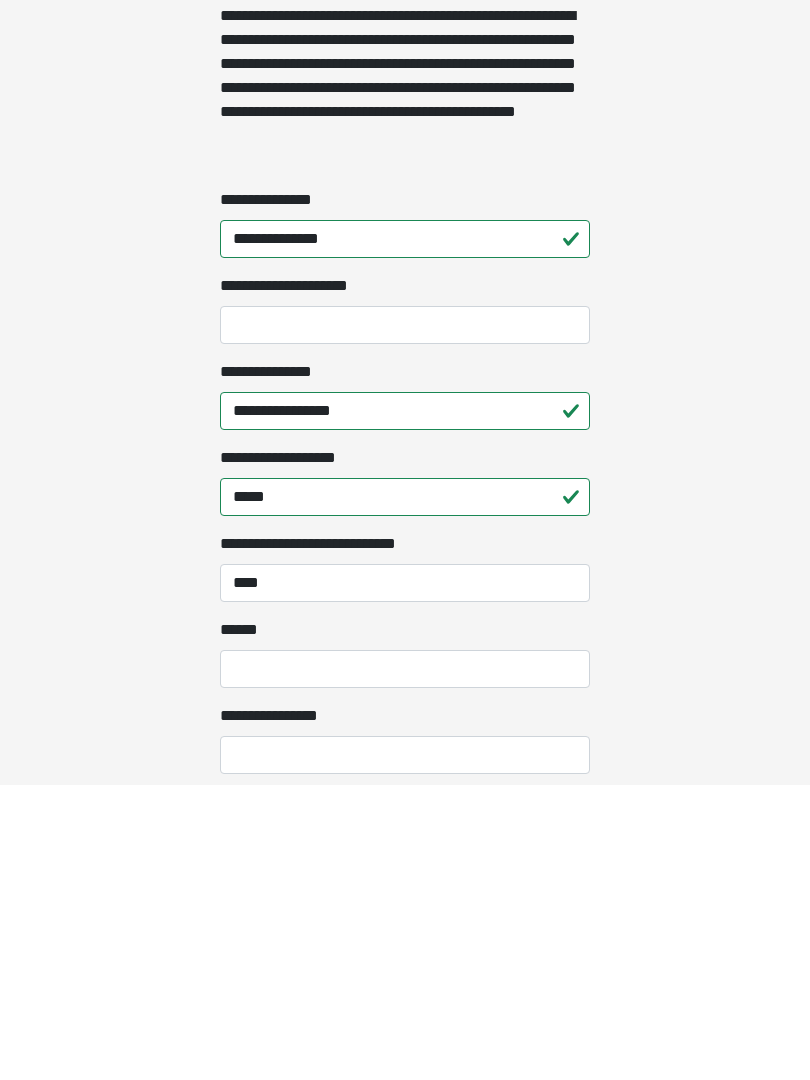 click on "**** *" at bounding box center [405, 964] 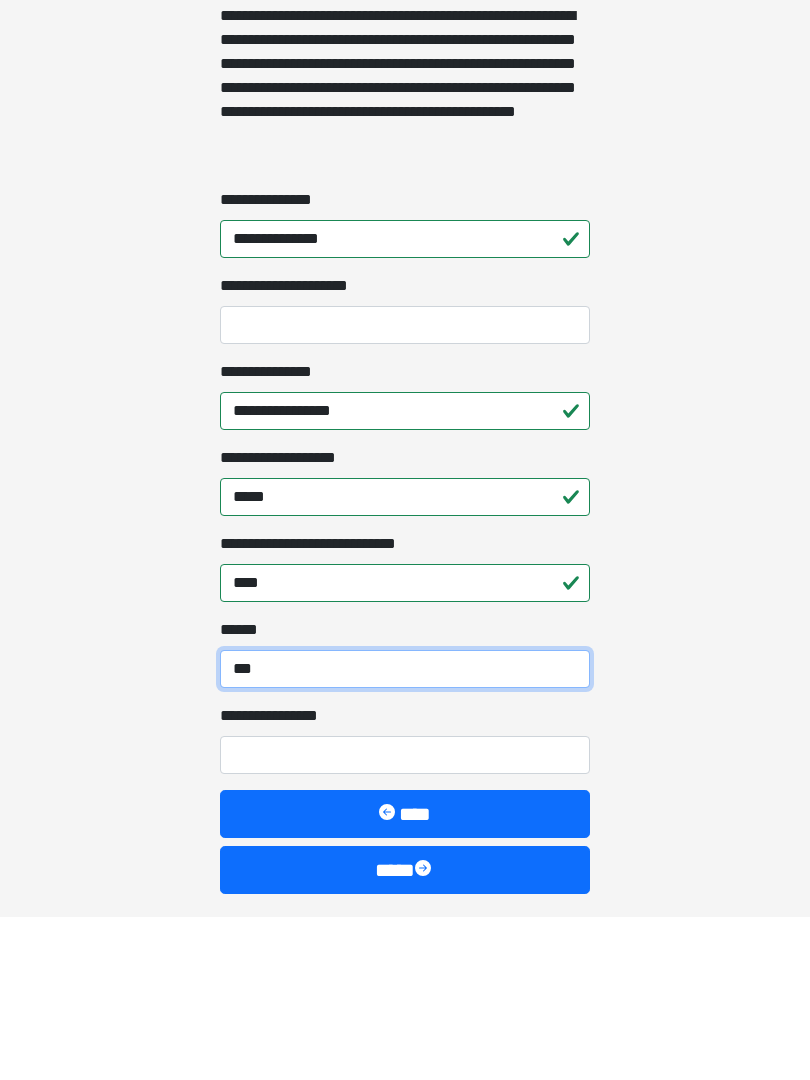 scroll, scrollTop: 1399, scrollLeft: 0, axis: vertical 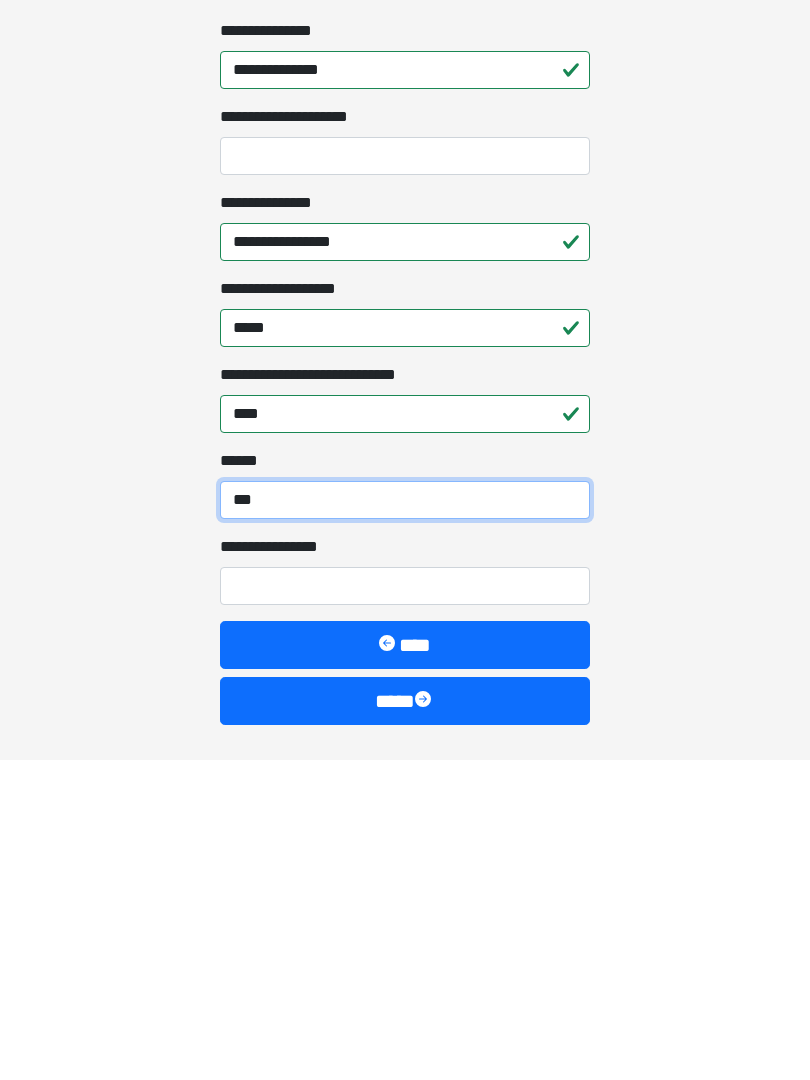 type on "***" 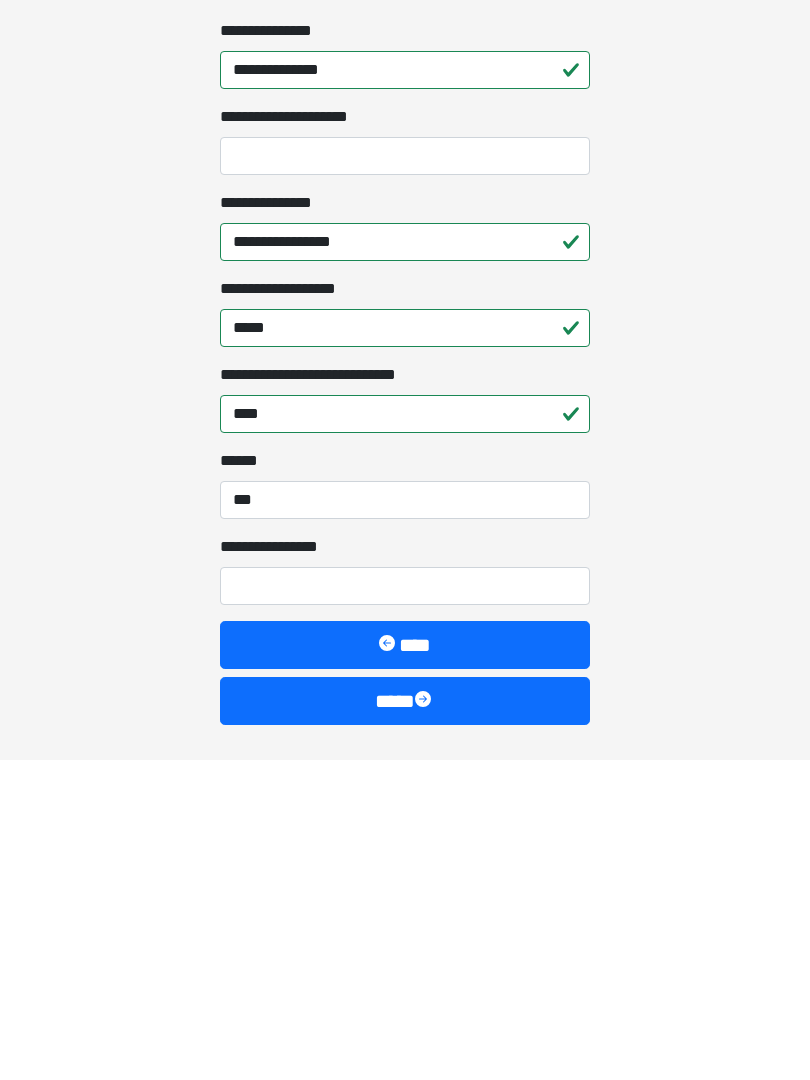 click on "**********" at bounding box center (405, 906) 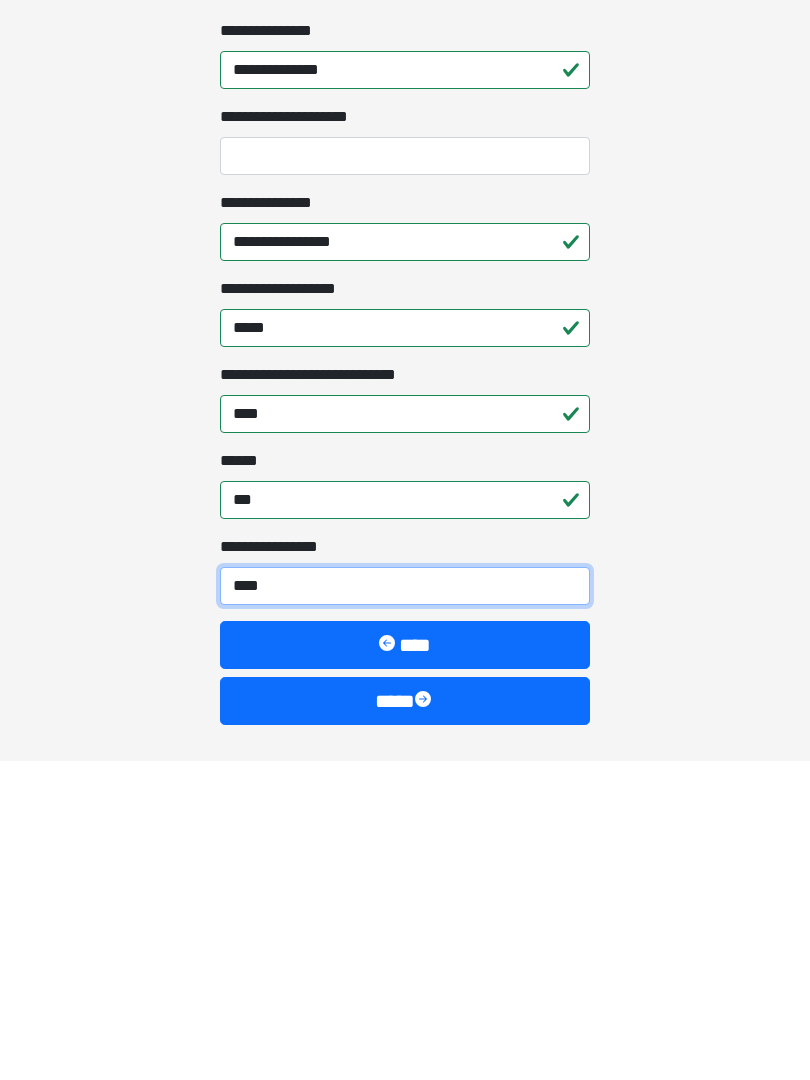type on "*****" 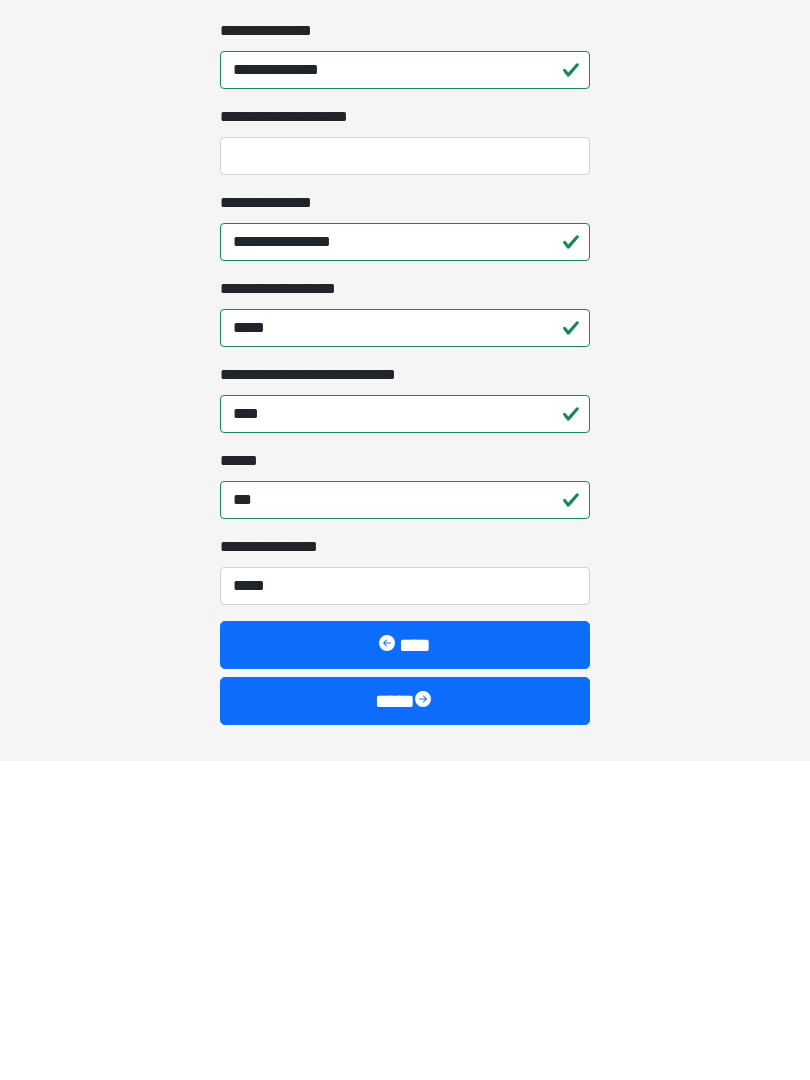 click on "****" at bounding box center (405, 1021) 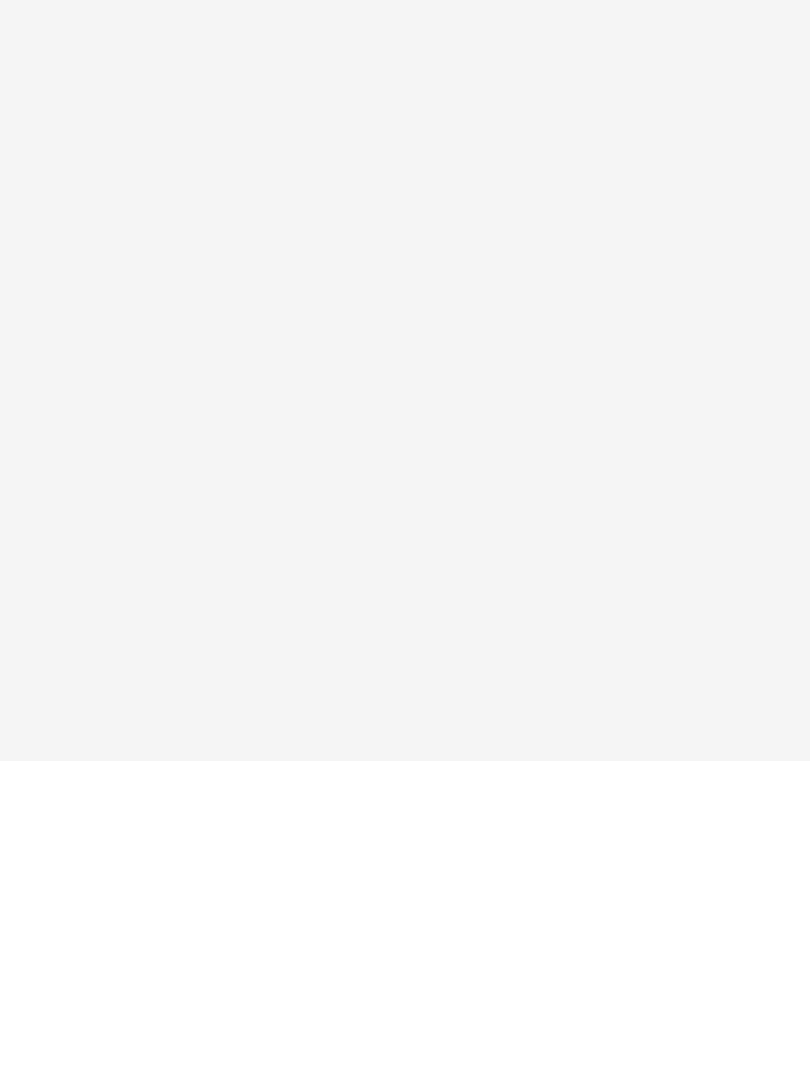 scroll, scrollTop: 0, scrollLeft: 0, axis: both 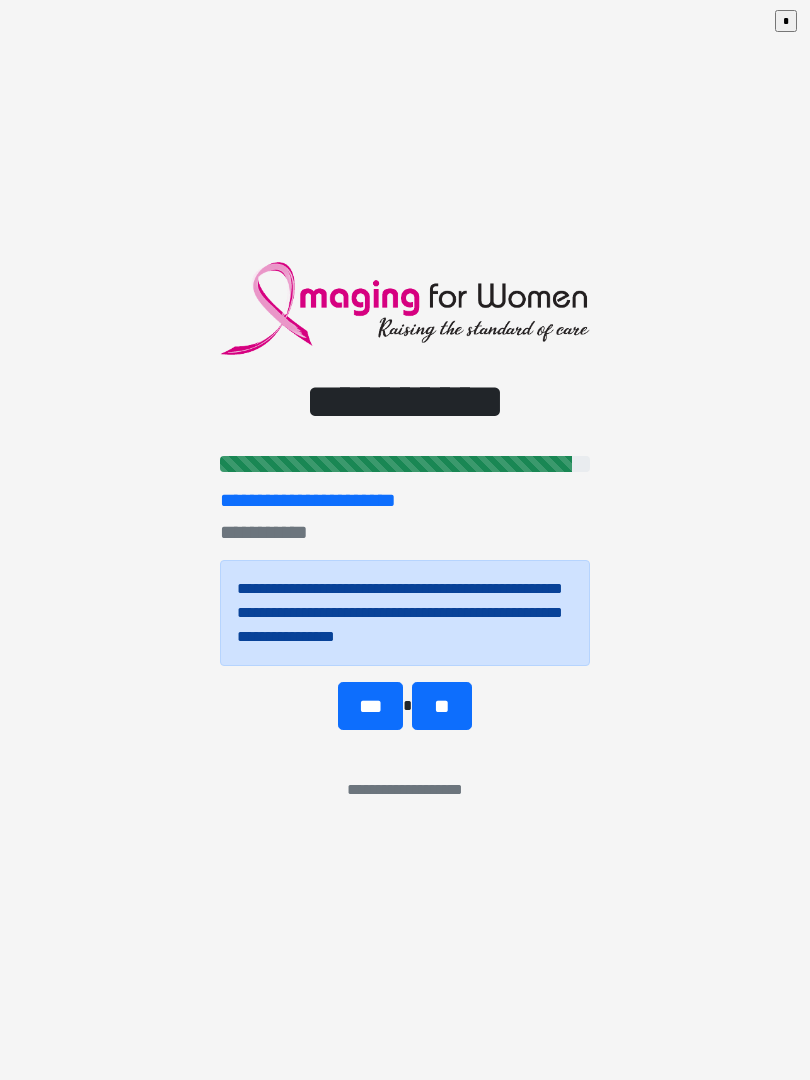 click on "**" at bounding box center [441, 706] 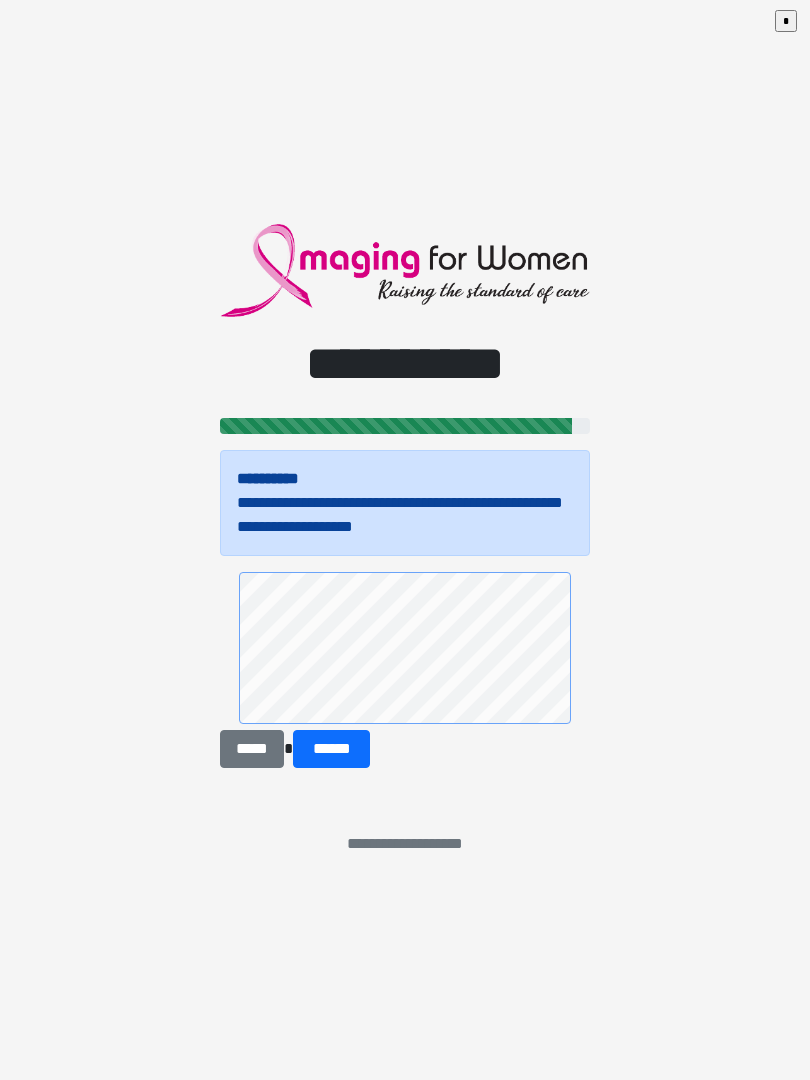 click on "******" at bounding box center [331, 749] 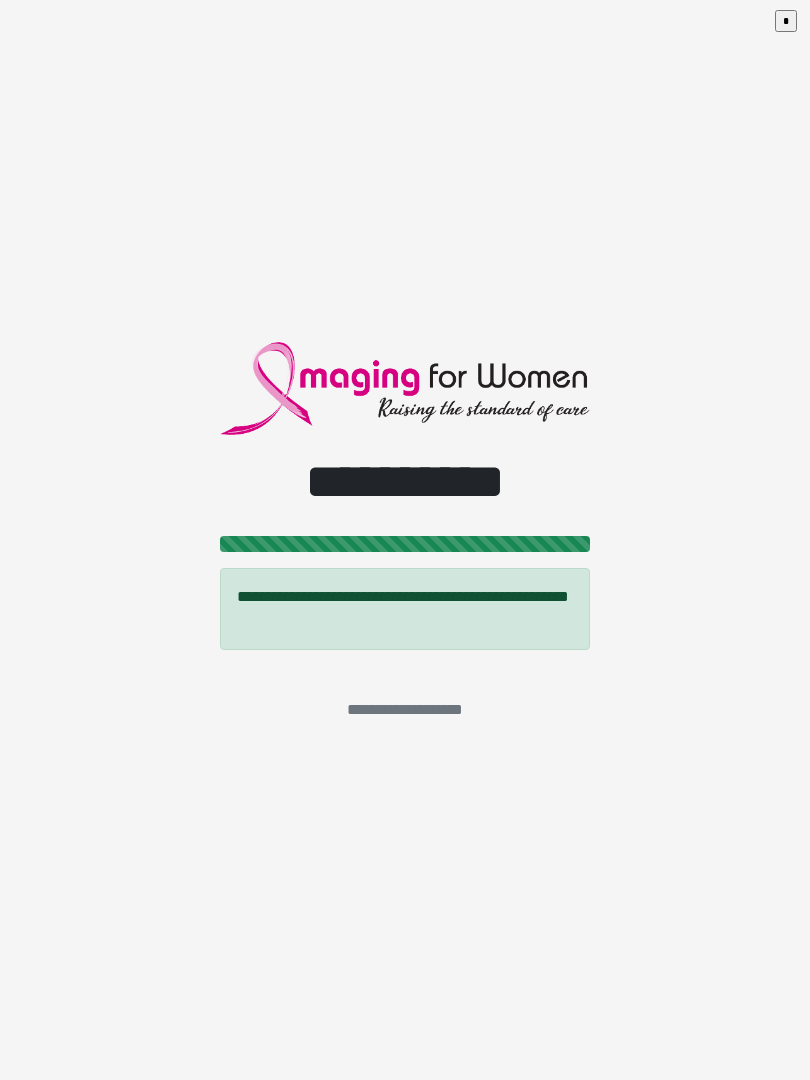 click on "*" at bounding box center [786, 21] 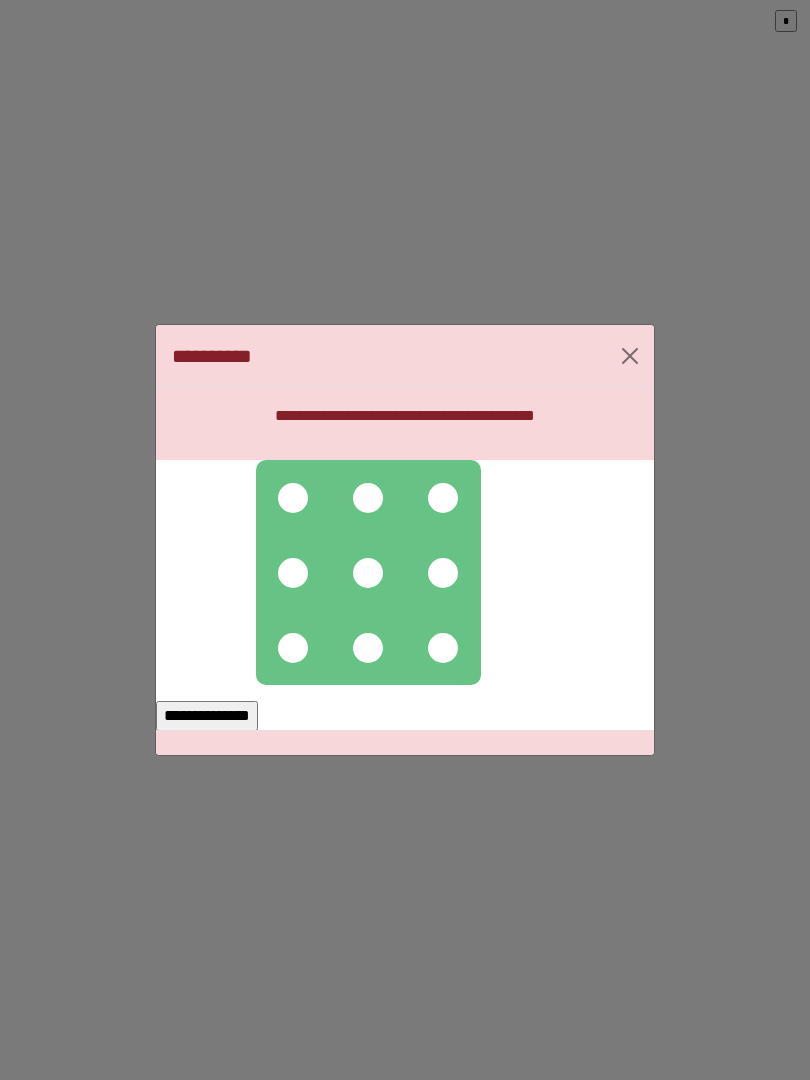 click at bounding box center [293, 648] 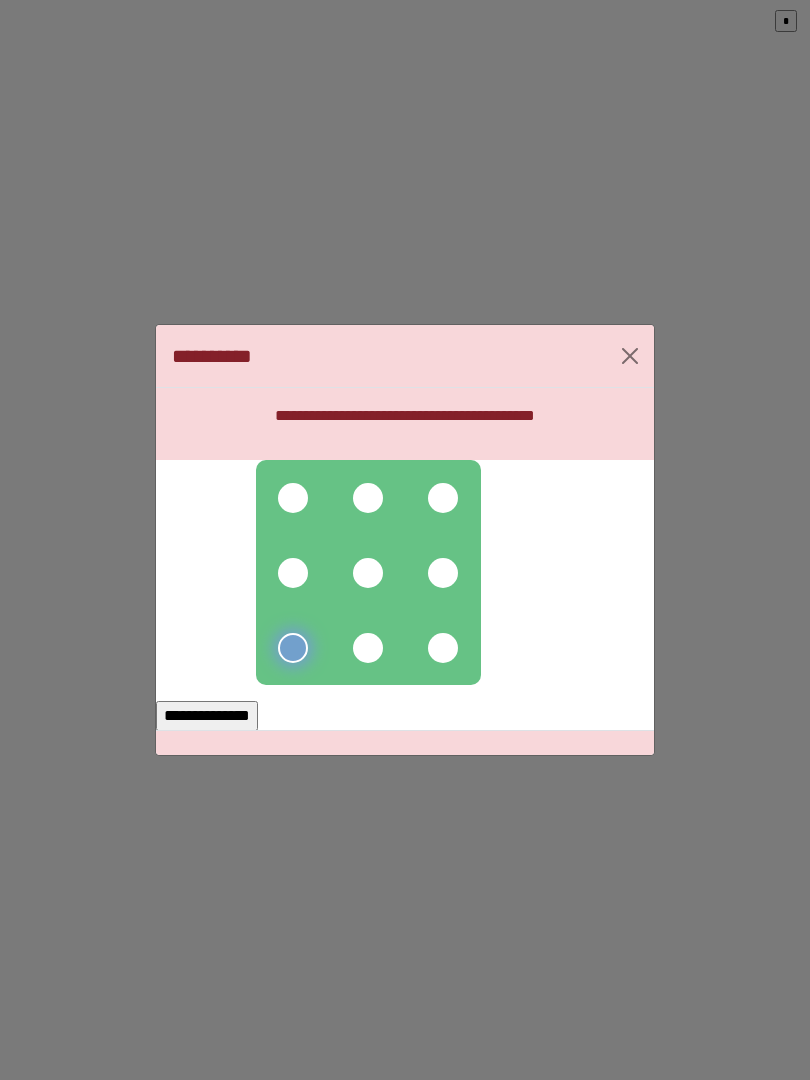 click at bounding box center [293, 498] 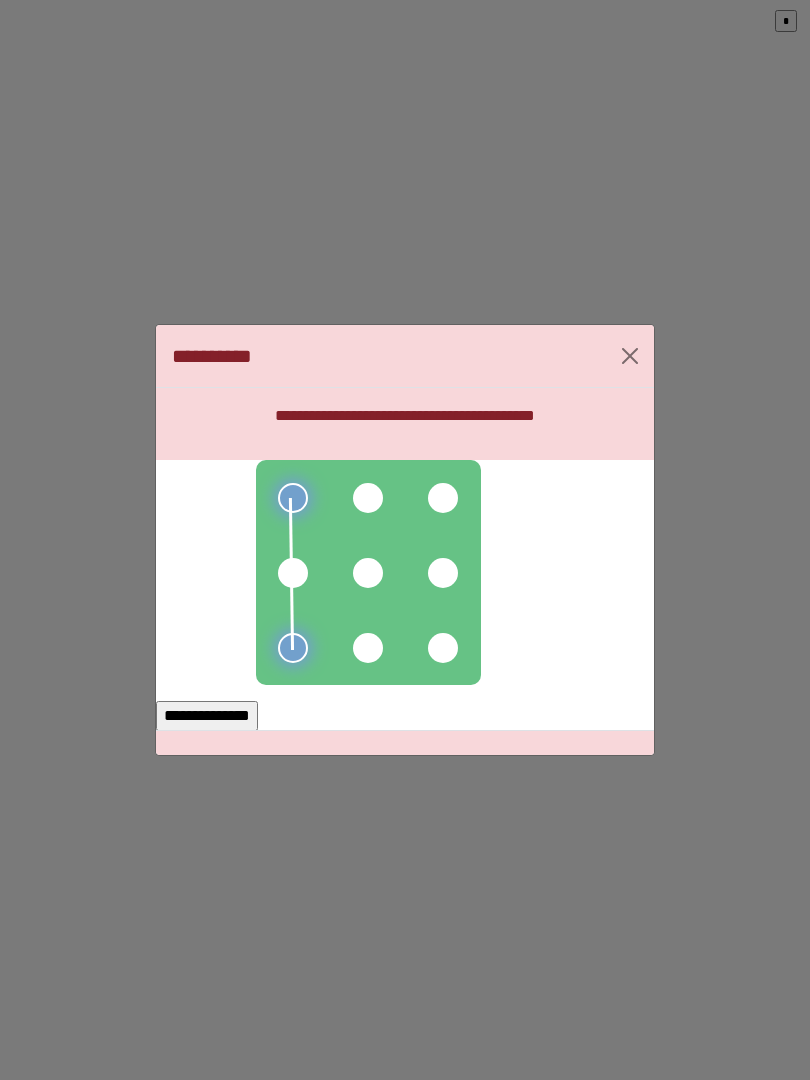 click at bounding box center (368, 498) 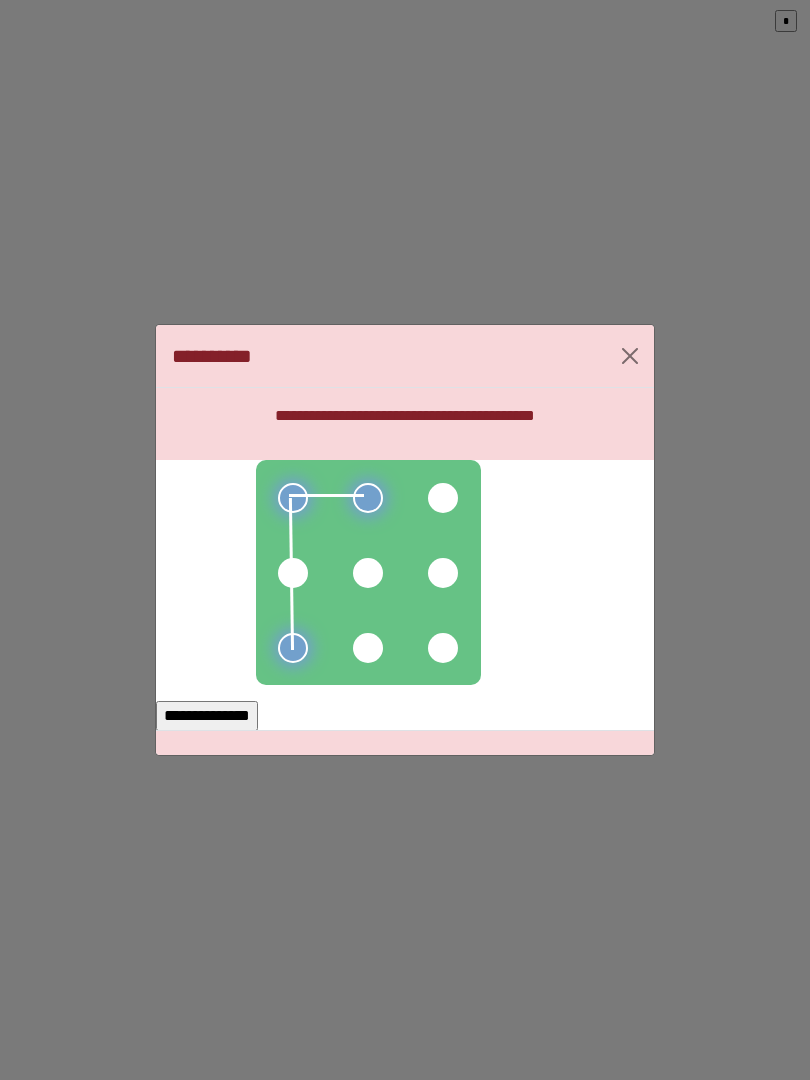 click at bounding box center (293, 573) 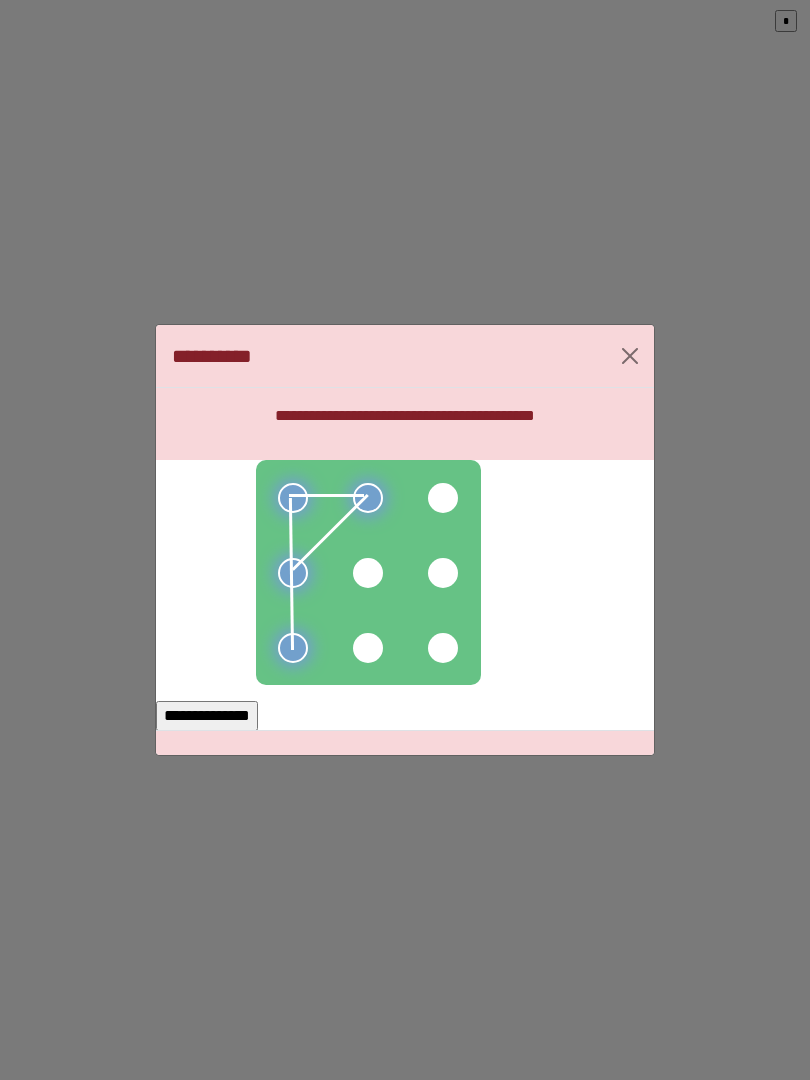 click at bounding box center [368, 573] 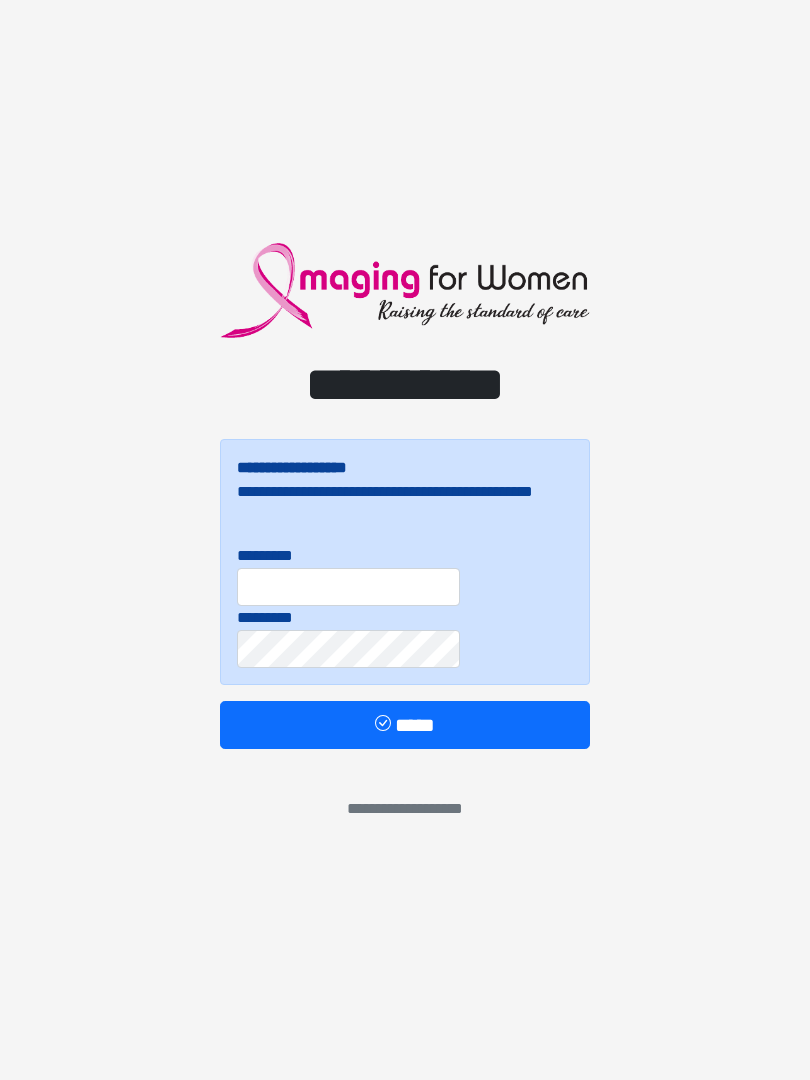 scroll, scrollTop: 0, scrollLeft: 0, axis: both 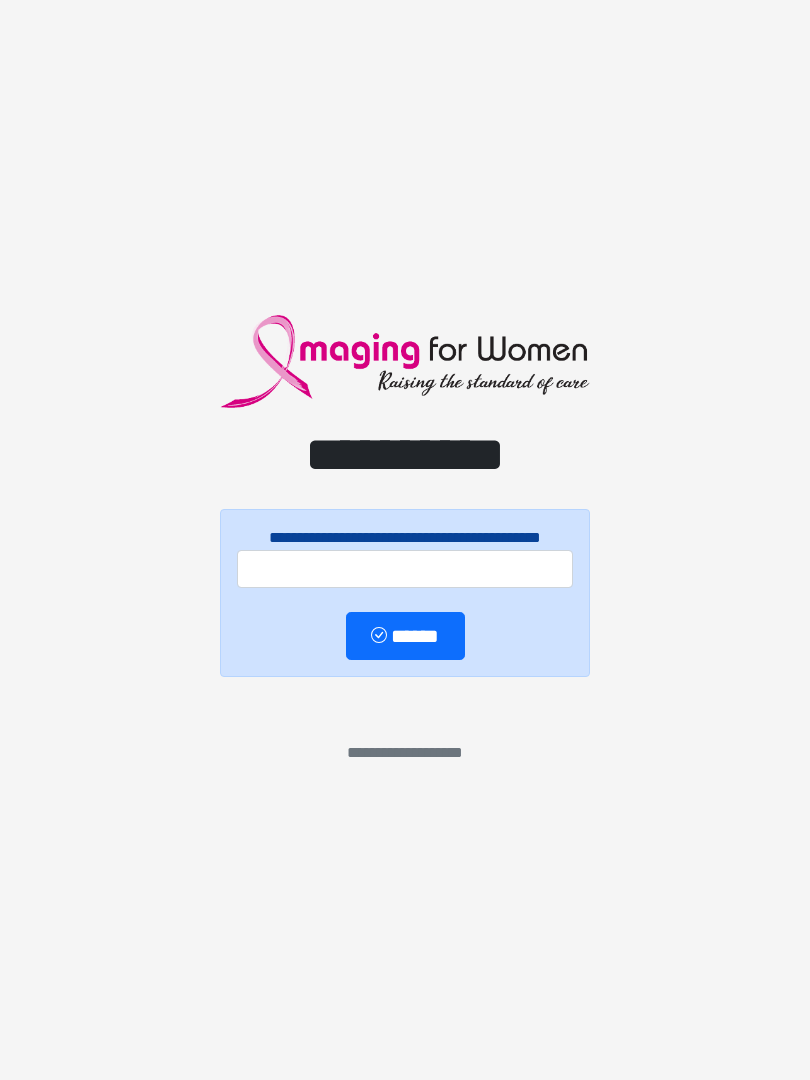 click on "**********" at bounding box center (405, 540) 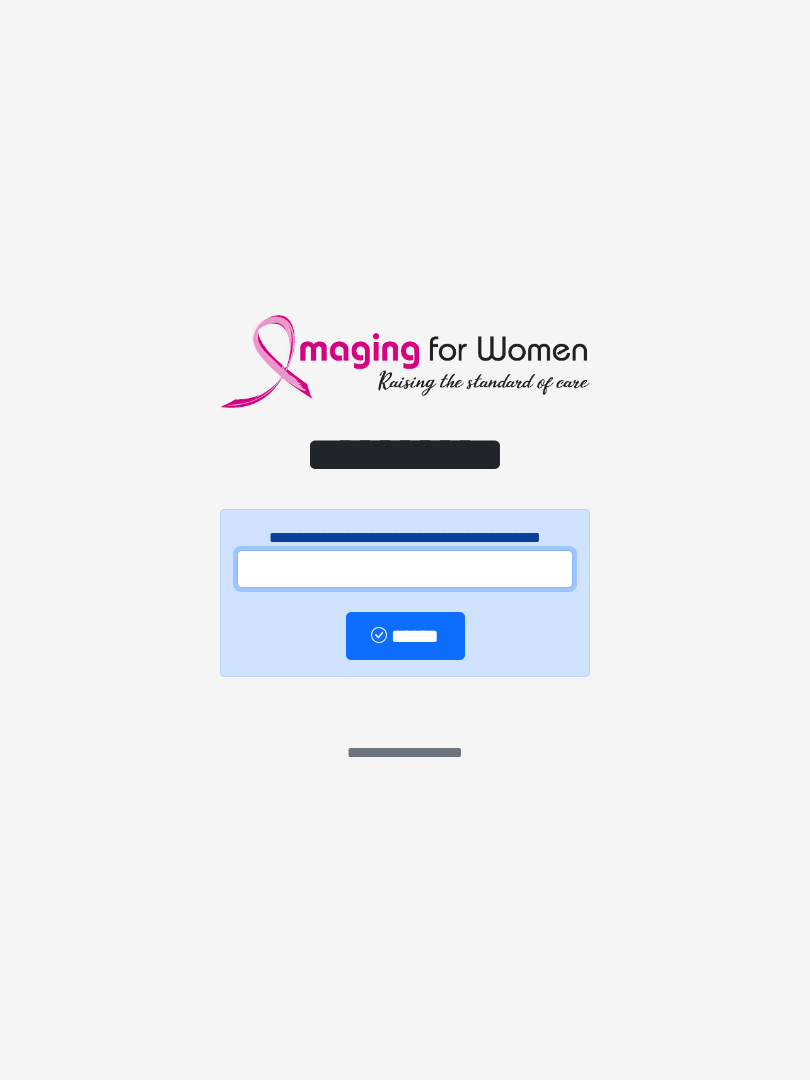 click at bounding box center (405, 569) 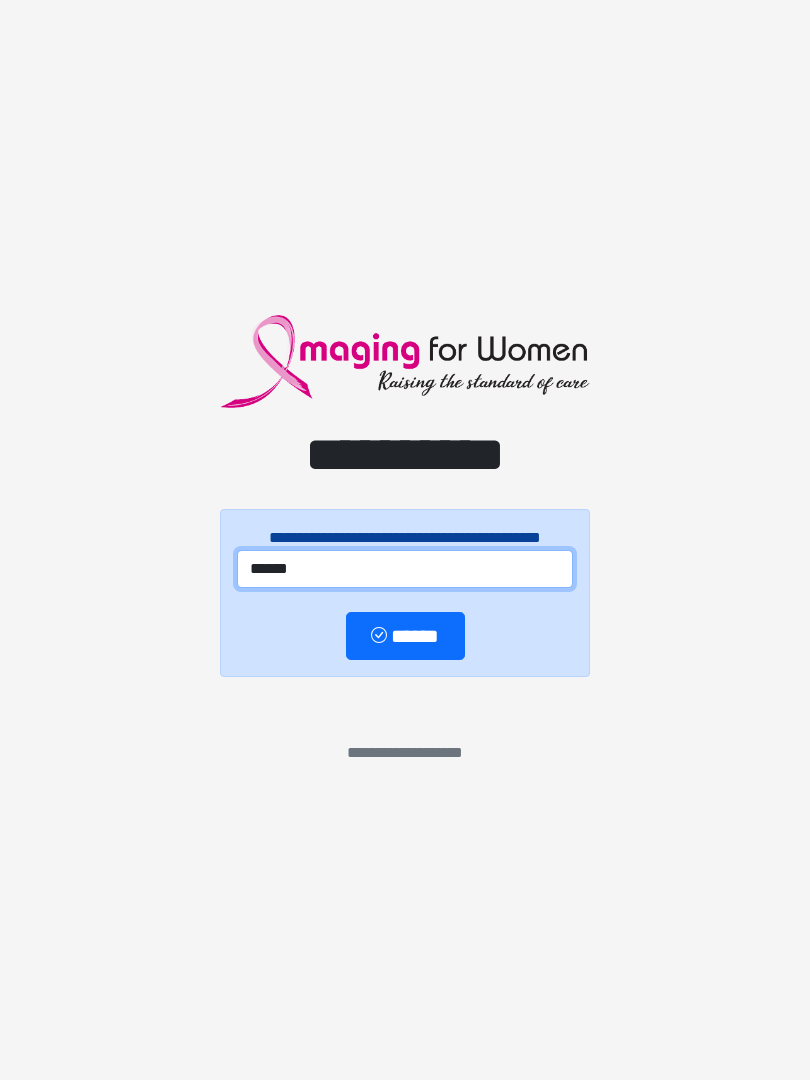 type on "******" 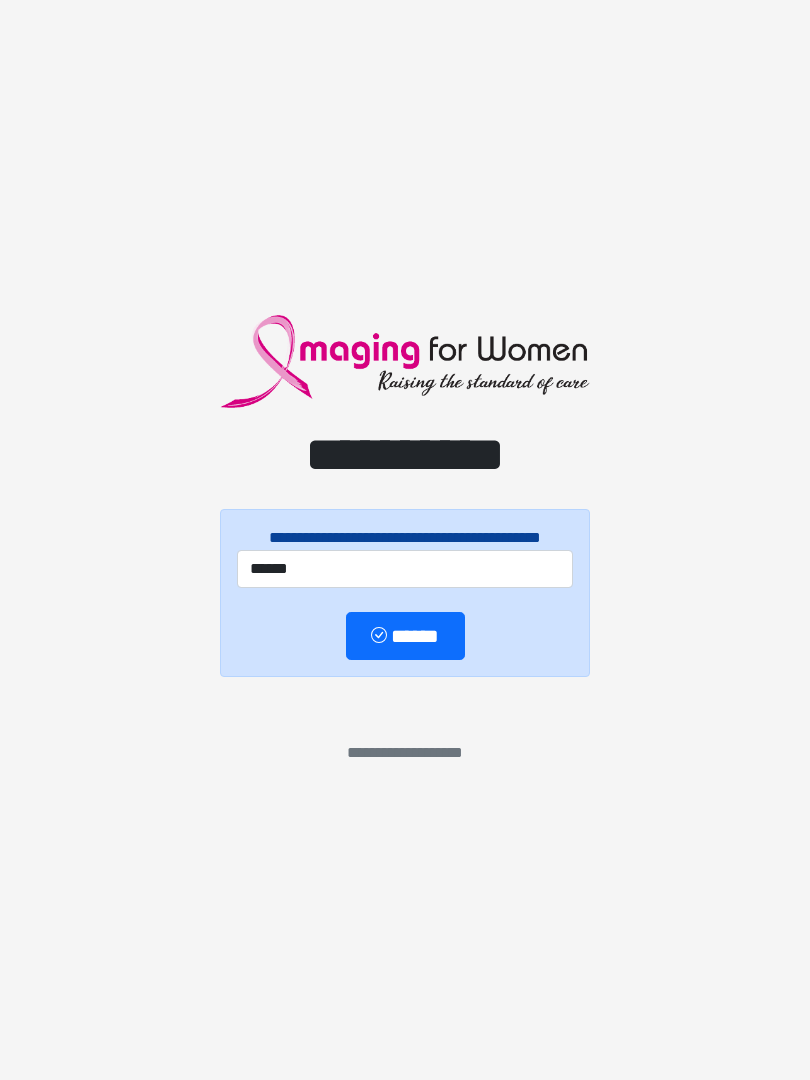 click on "******" at bounding box center (405, 636) 